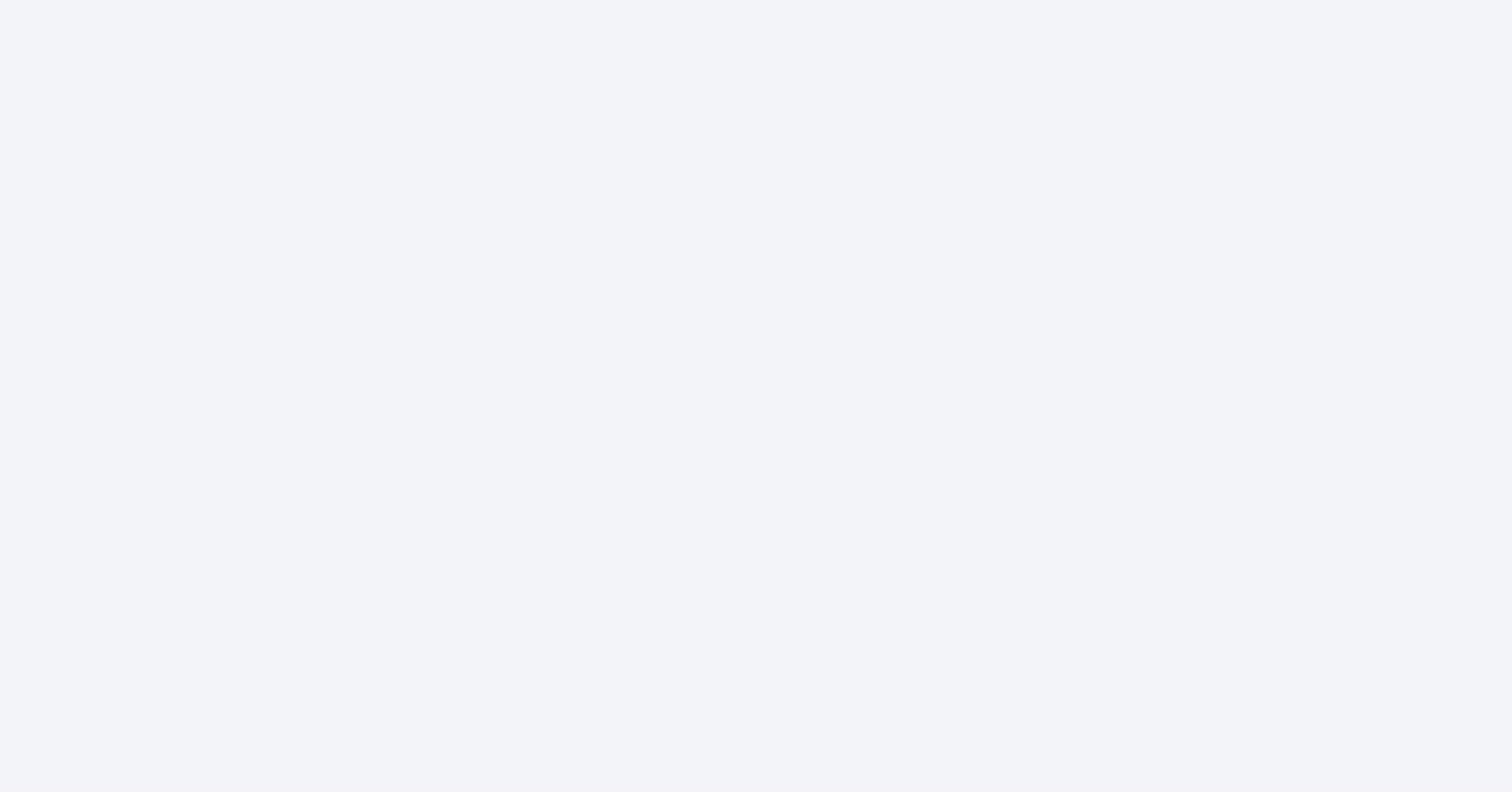 scroll, scrollTop: 0, scrollLeft: 0, axis: both 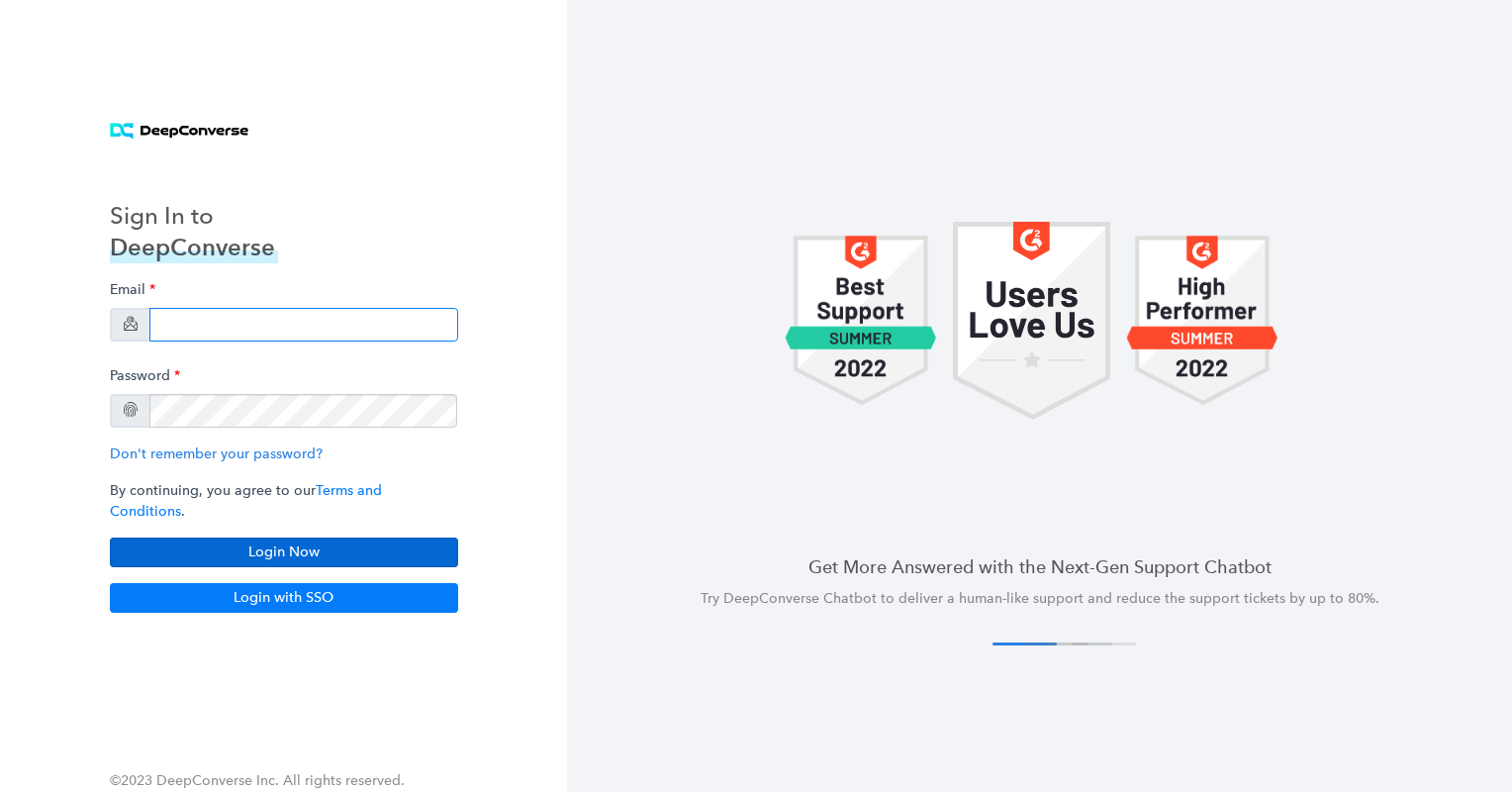 type on "[EMAIL_ADDRESS][DOMAIN_NAME]" 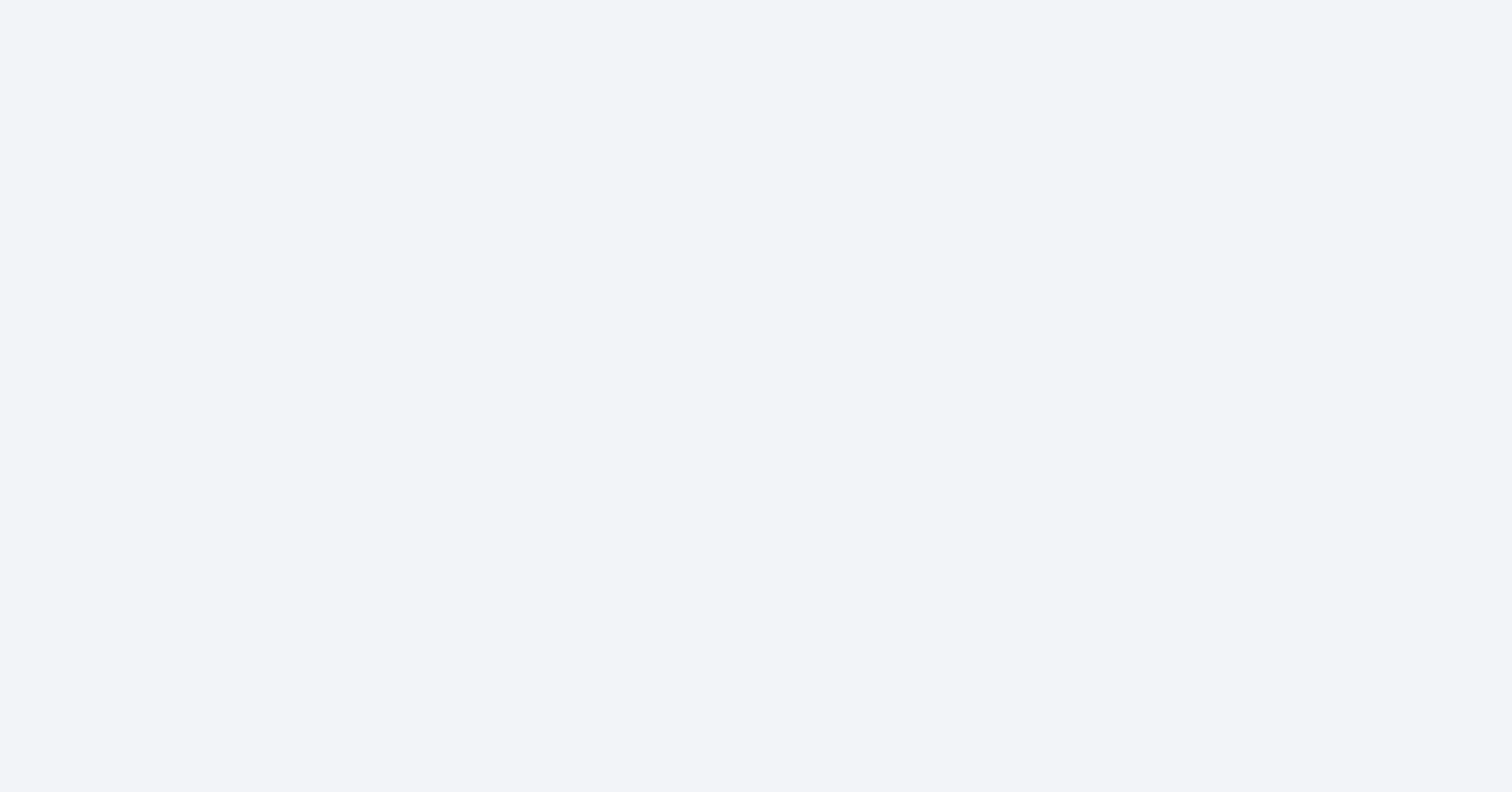 scroll, scrollTop: 0, scrollLeft: 0, axis: both 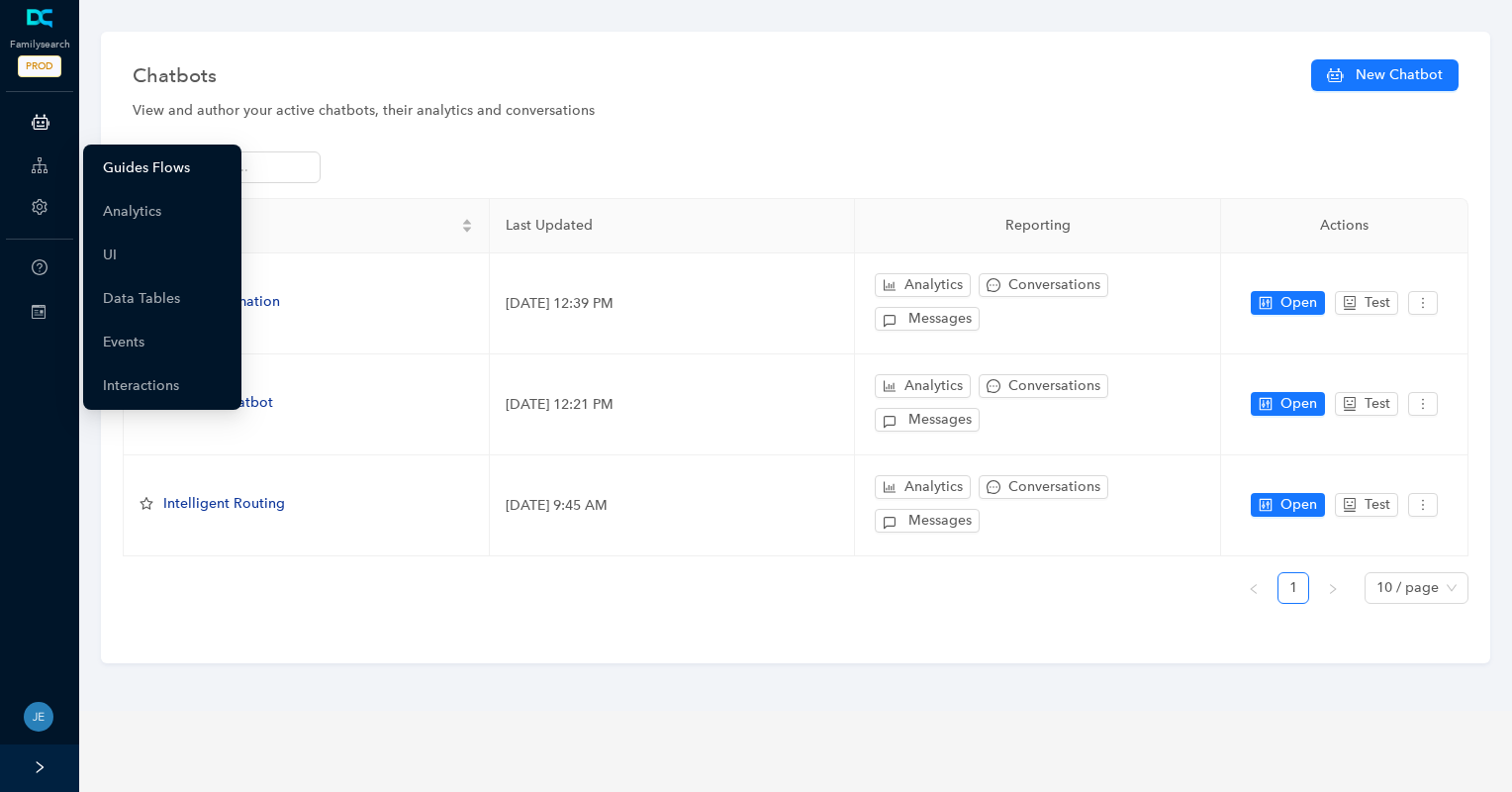 click on "Guides Flows" at bounding box center [146, 168] 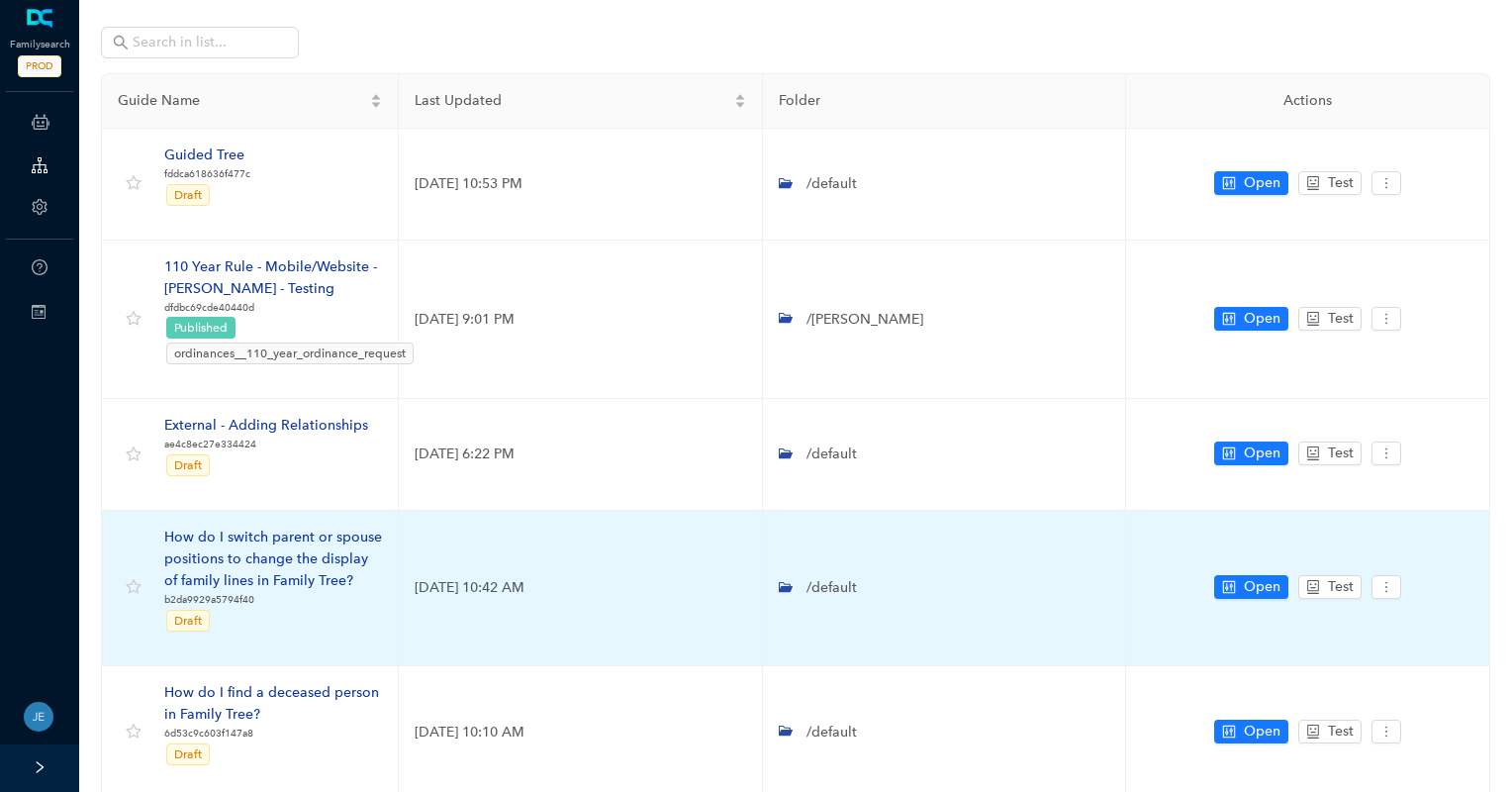scroll, scrollTop: 99, scrollLeft: 0, axis: vertical 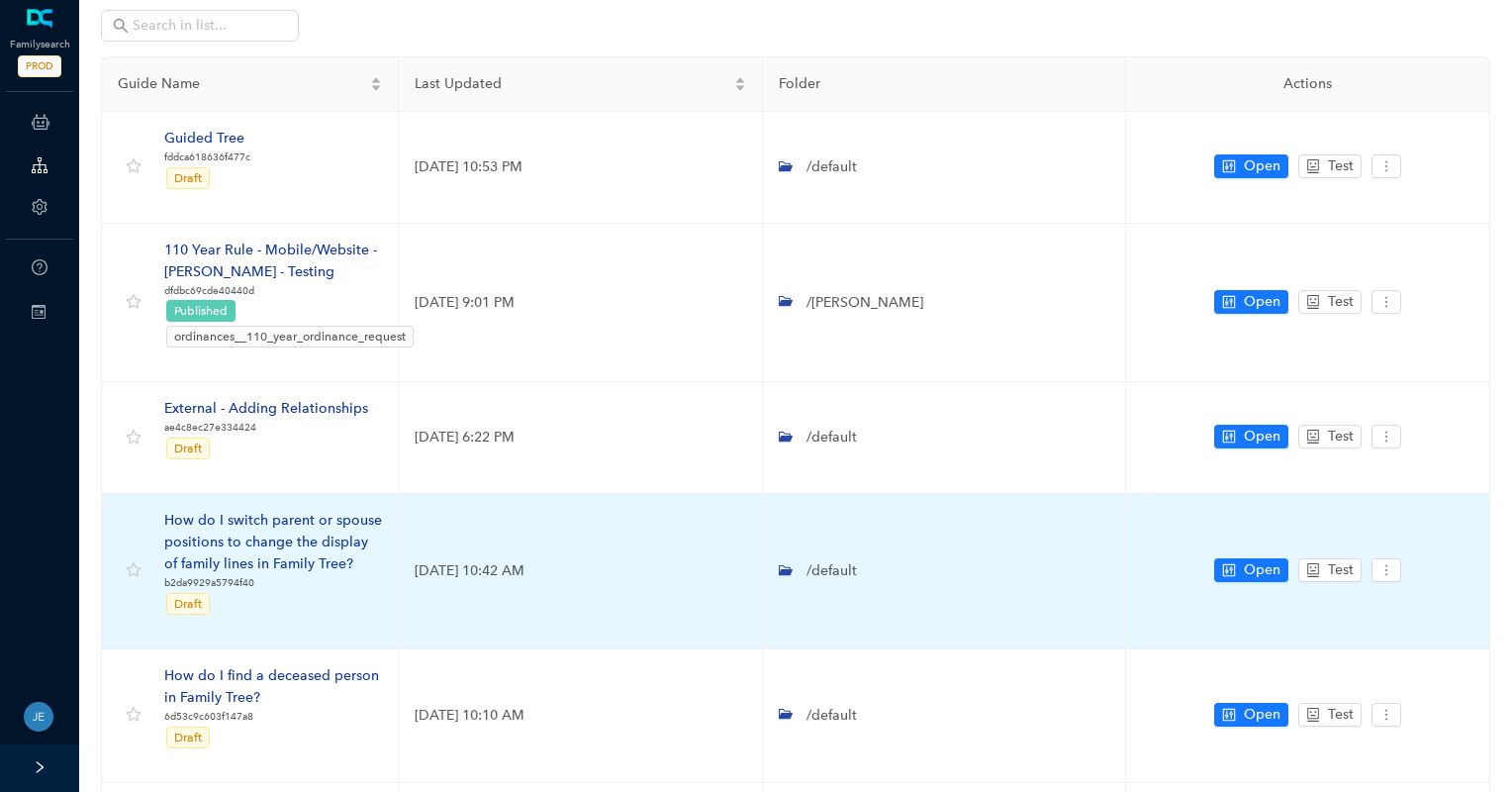 click on "How do I switch parent or spouse positions to change the display of family lines in Family Tree?" at bounding box center [273, 543] 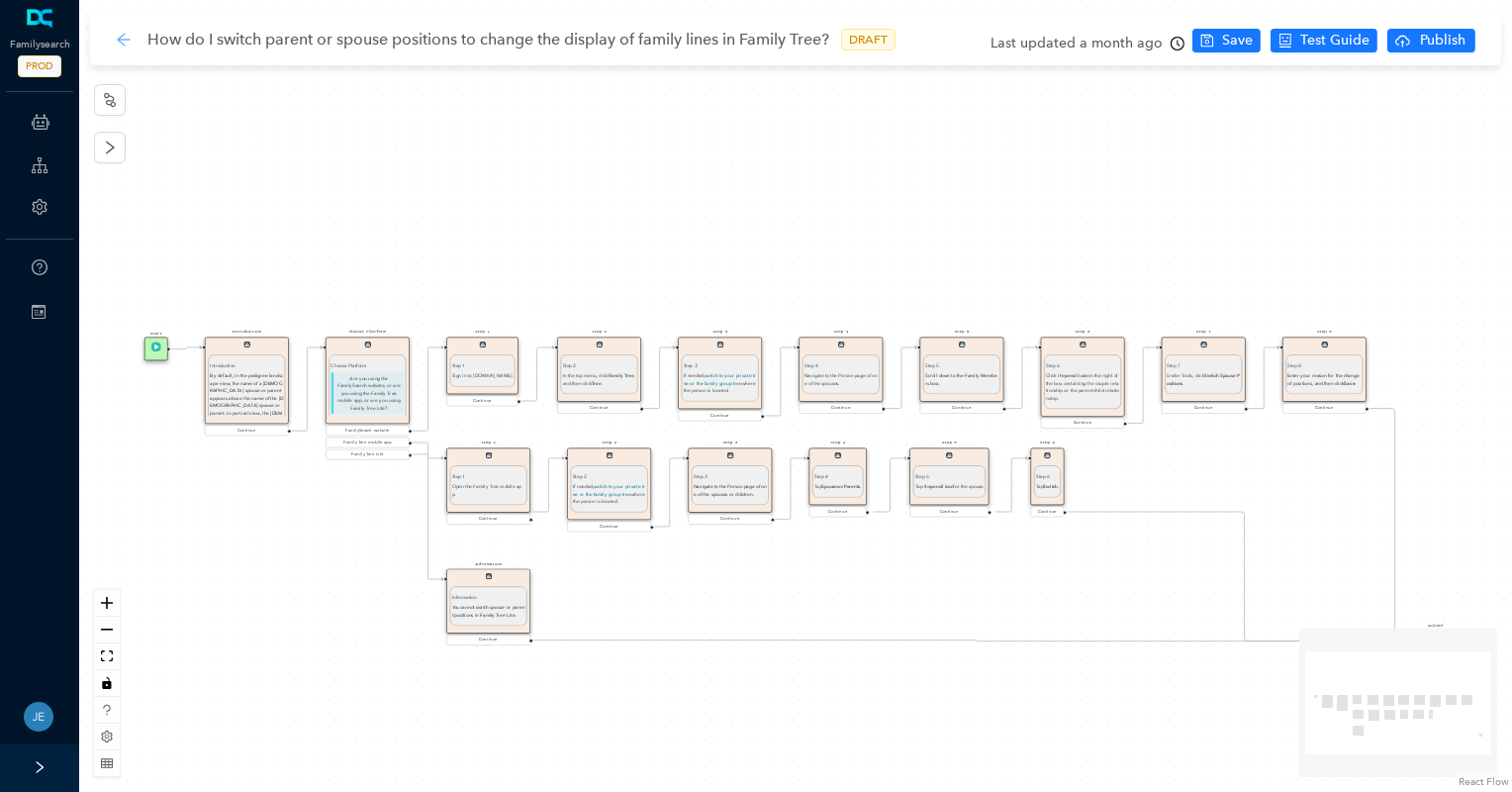 click 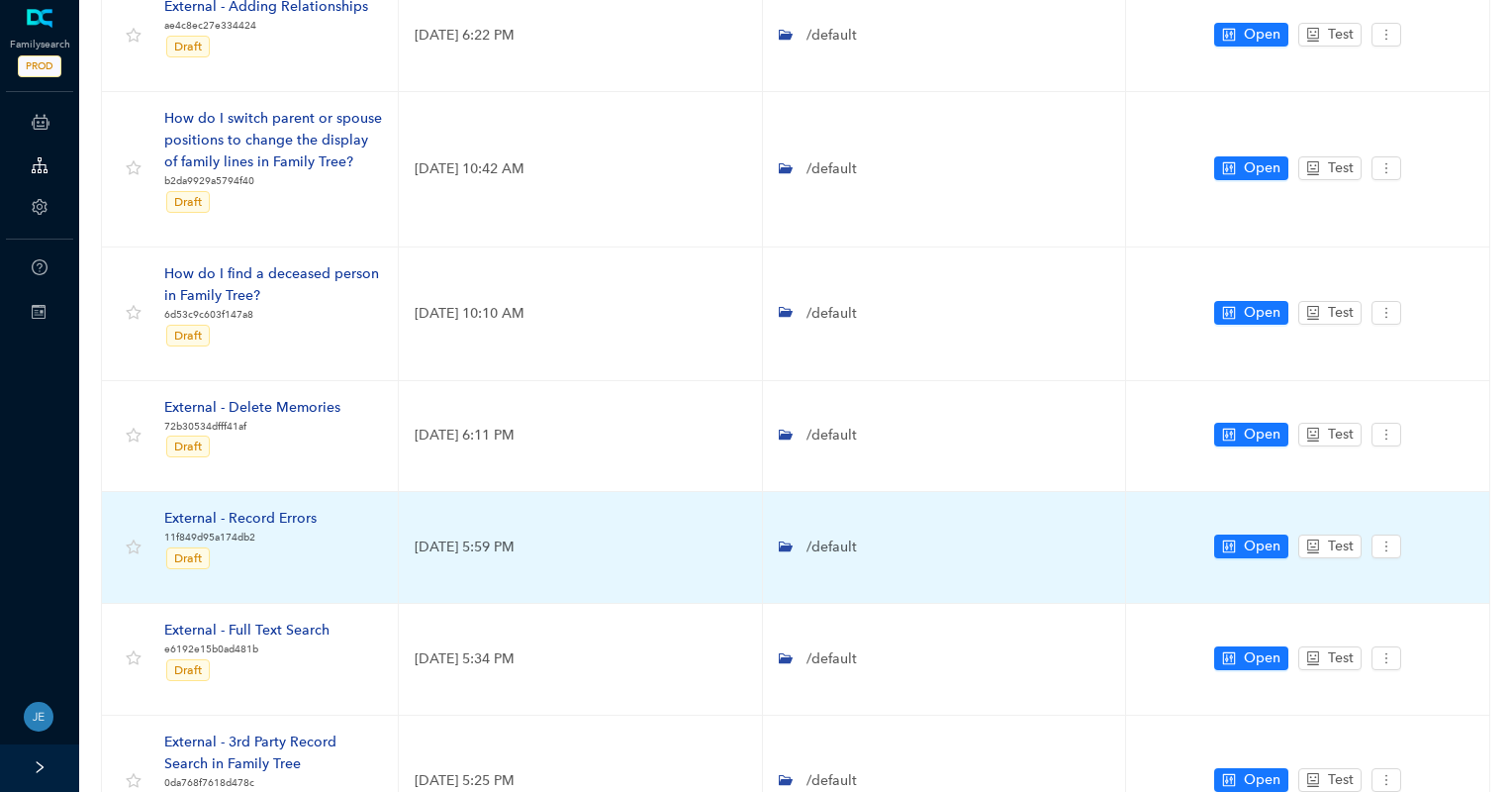 scroll, scrollTop: 784, scrollLeft: 0, axis: vertical 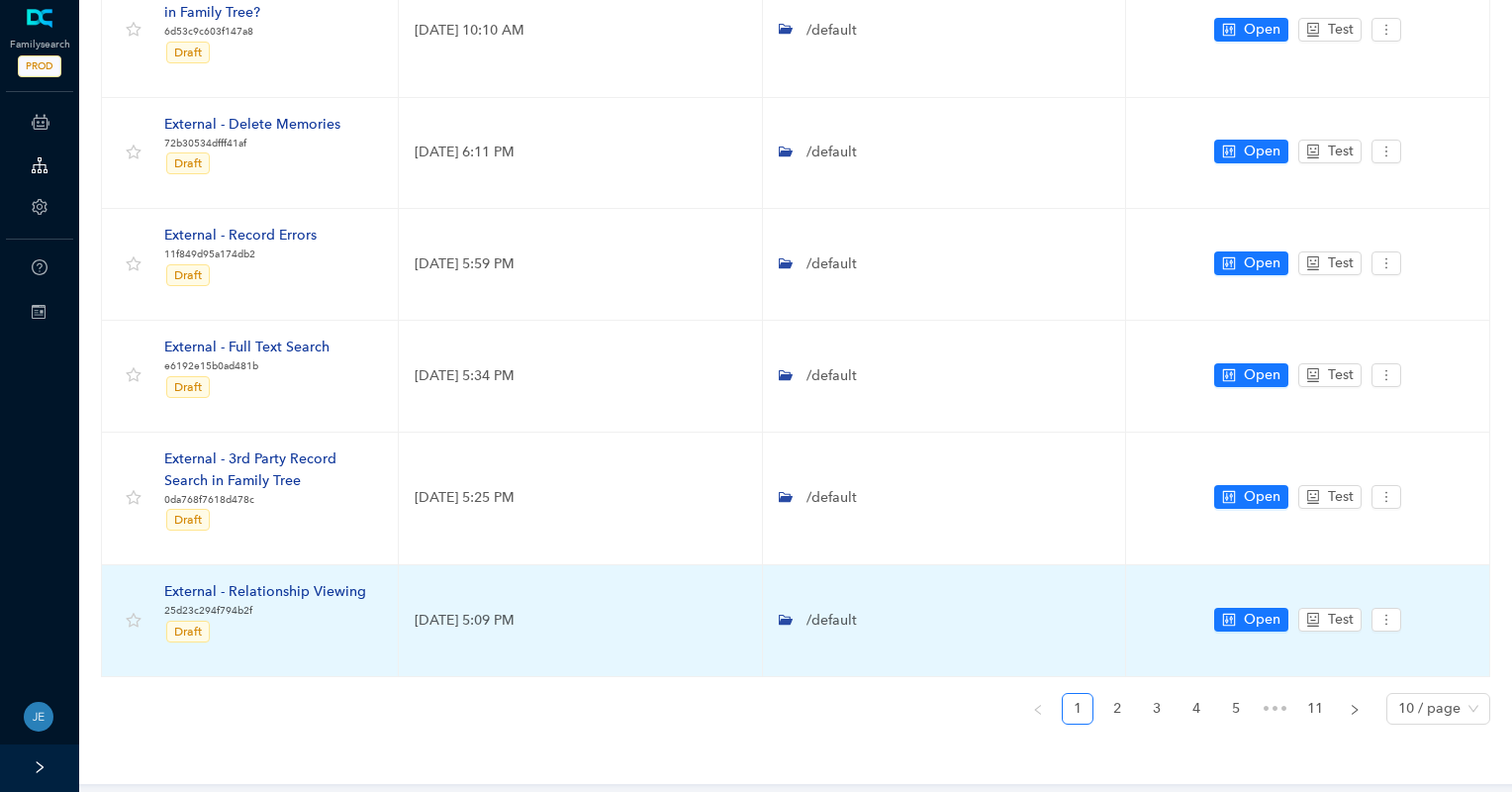 click on "External - Relationship Viewing" at bounding box center [265, 592] 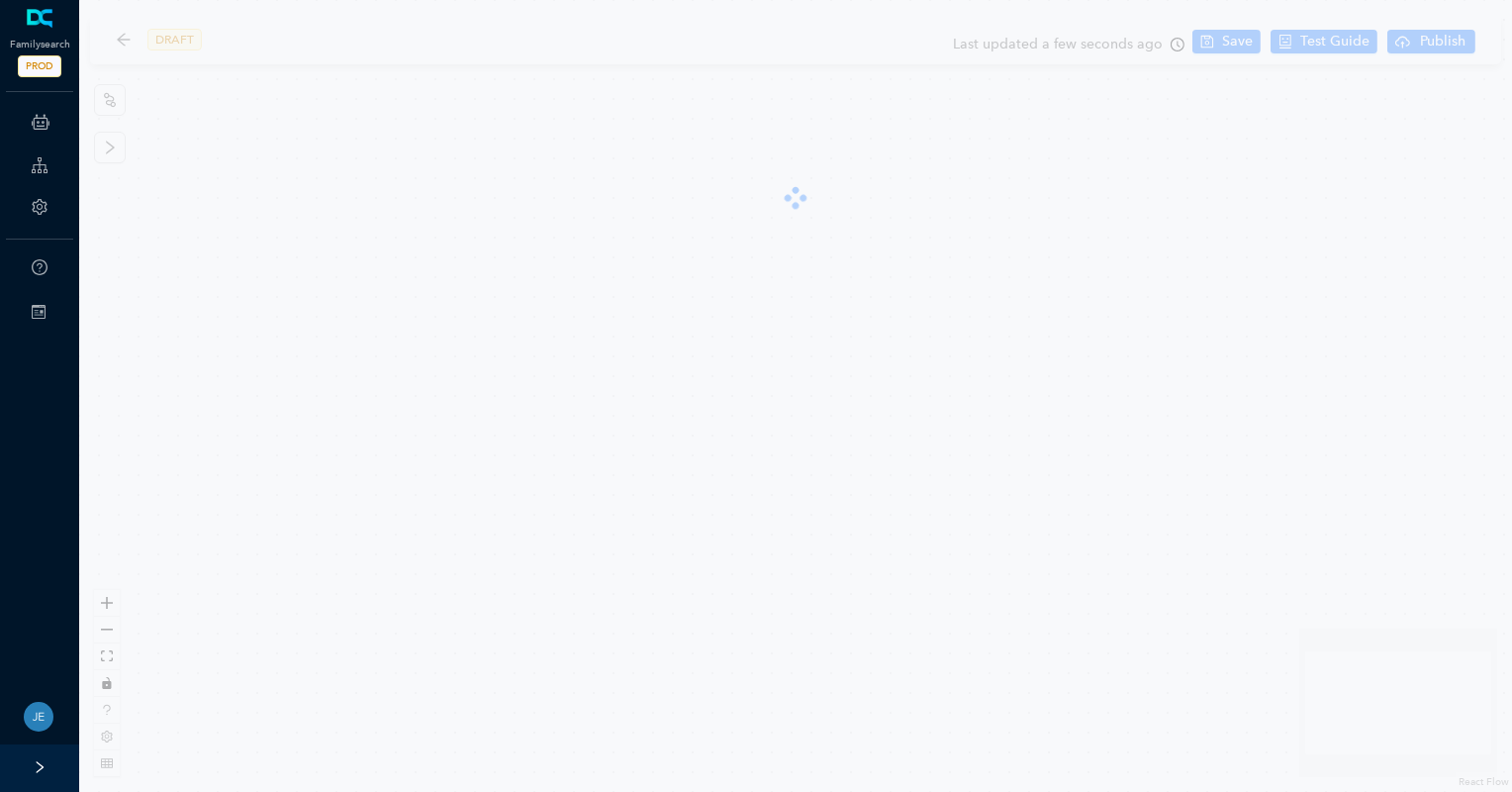 scroll, scrollTop: 0, scrollLeft: 0, axis: both 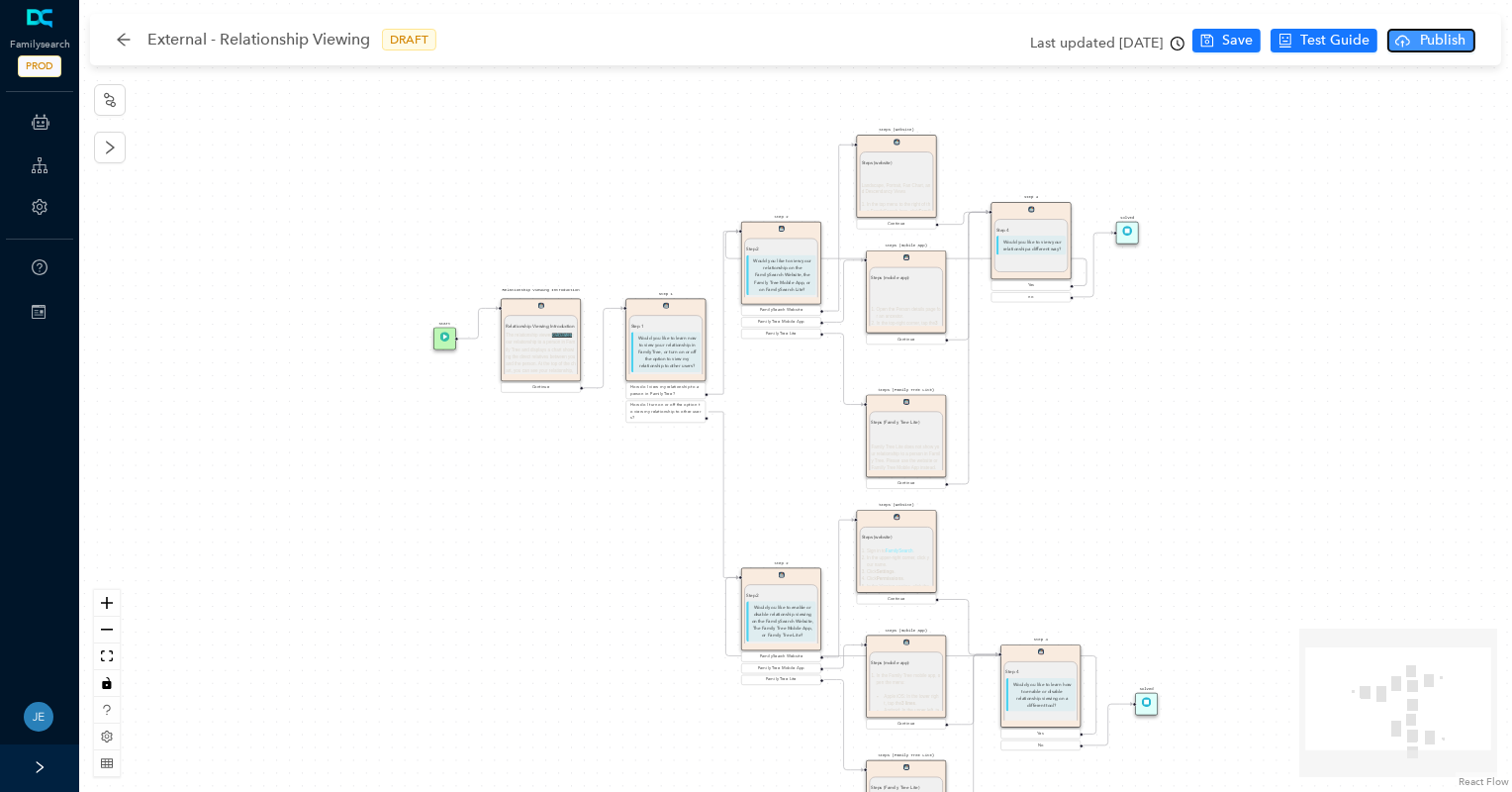 click on "Publish" at bounding box center (1443, 41) 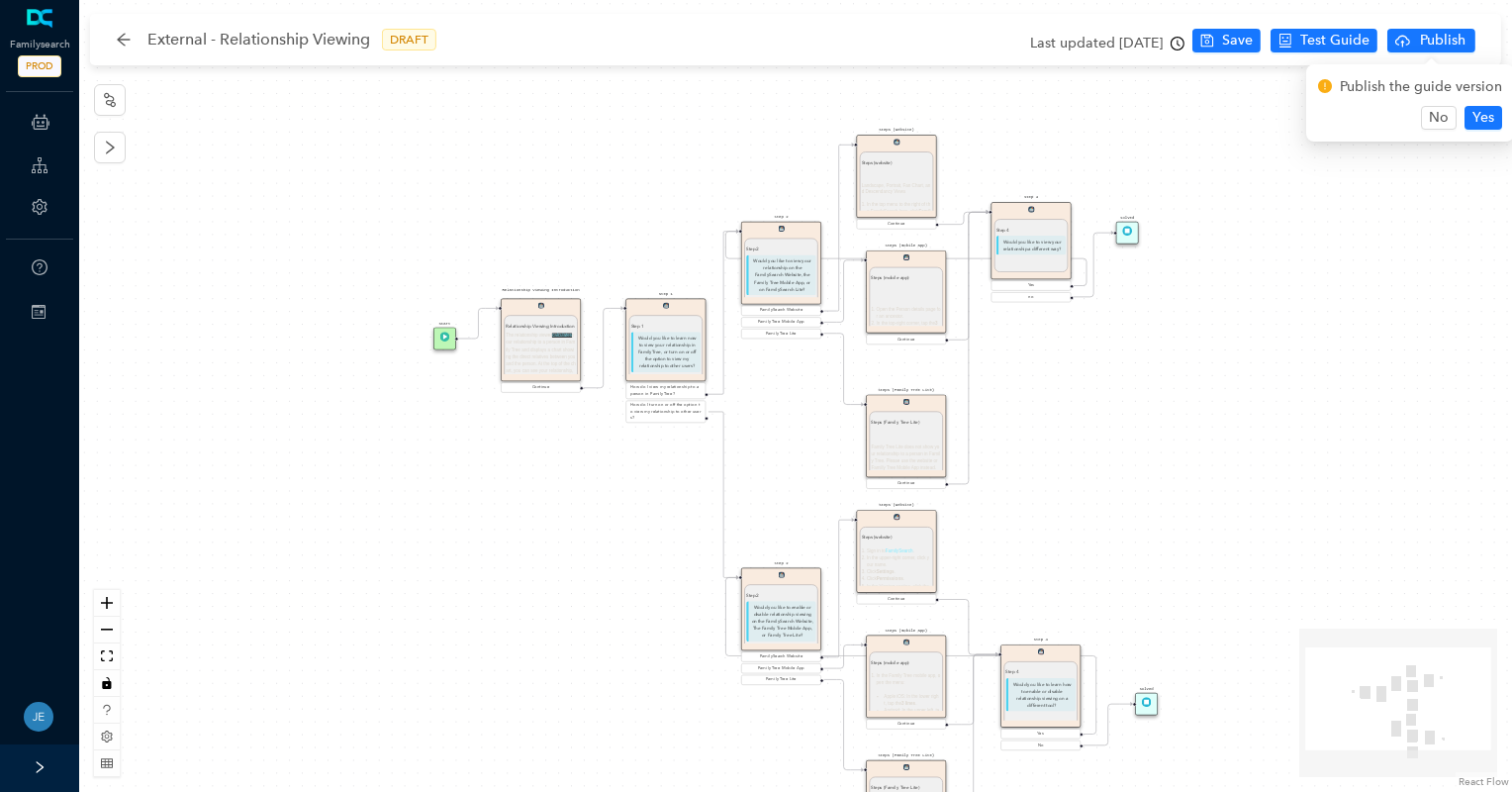 click on "Start Relationship Viewing Introduction Relationship Viewing Introduction The relationship viewer  calculates  your relationship to a person in Family Tree and displays a chart showing the direct relatives between you and the person. At the top of the chart, you can see your relationship, such as My Grandmother or My First Cousin. If no relationship was found, the viewer displays  “Relationship Unknown.” Family Tree is a growing collection of family genealogies, contributed by people from all over the world, over many years. The shared nature of the tree makes it possible for users to see how they are related. Both users must enable relationship viewing. When you enable relationship viewing you agree to allow other users to see certain aspects of your account: Their relationship to you Your profile Your portrait photo in Family Tree, if available Shared ancestors Information about living individuals in your tree is  not  visible to other users as part of relationship viewing. in your account settings. . ." at bounding box center (796, 396) 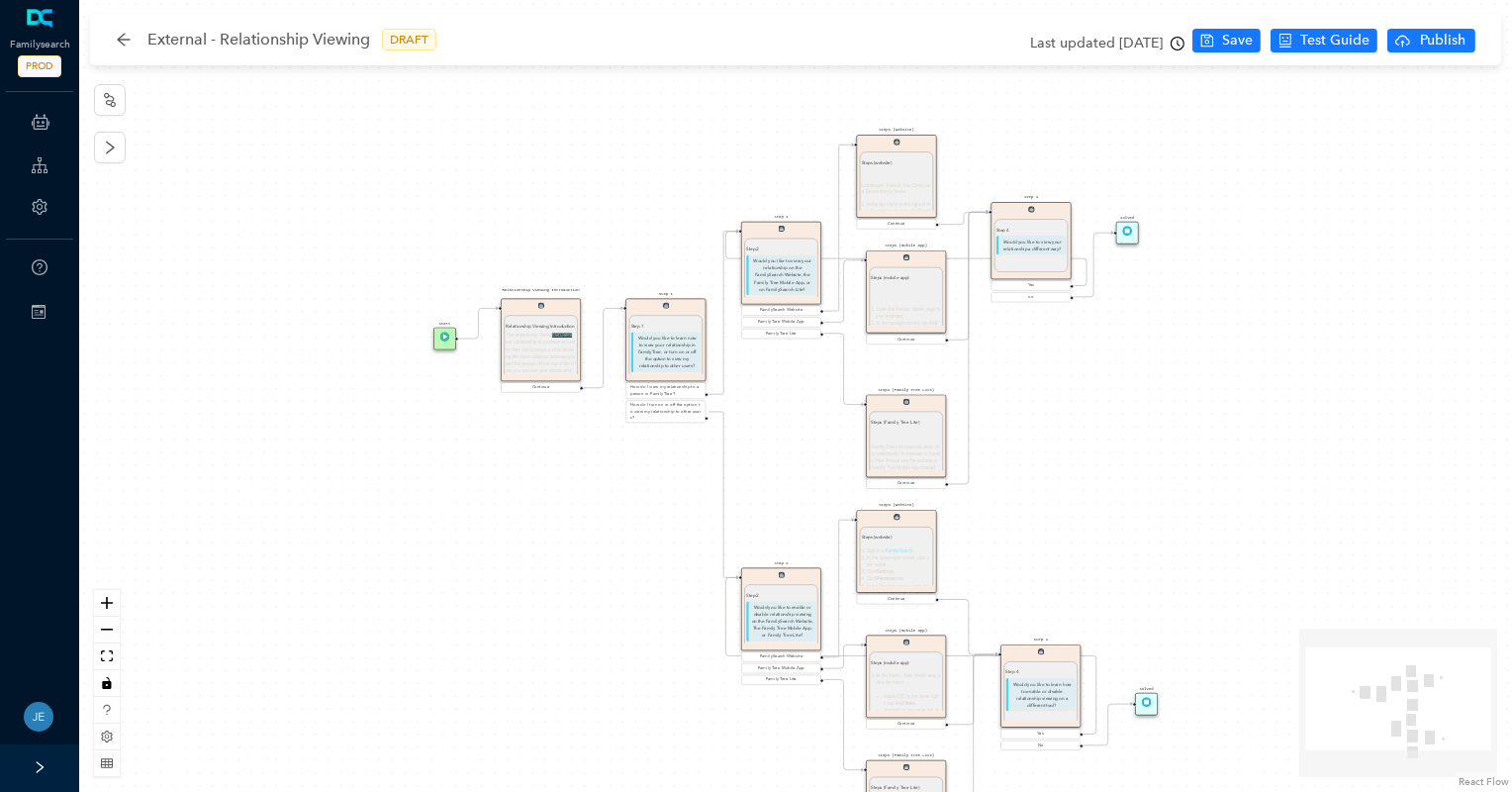 click on "Start Relationship Viewing Introduction Relationship Viewing Introduction The relationship viewer  calculates  your relationship to a person in Family Tree and displays a chart showing the direct relatives between you and the person. At the top of the chart, you can see your relationship, such as My Grandmother or My First Cousin. If no relationship was found, the viewer displays  “Relationship Unknown.” Family Tree is a growing collection of family genealogies, contributed by people from all over the world, over many years. The shared nature of the tree makes it possible for users to see how they are related. Both users must enable relationship viewing. When you enable relationship viewing you agree to allow other users to see certain aspects of your account: Their relationship to you Your profile Your portrait photo in Family Tree, if available Shared ancestors Information about living individuals in your tree is  not  visible to other users as part of relationship viewing. in your account settings. . ." at bounding box center (796, 396) 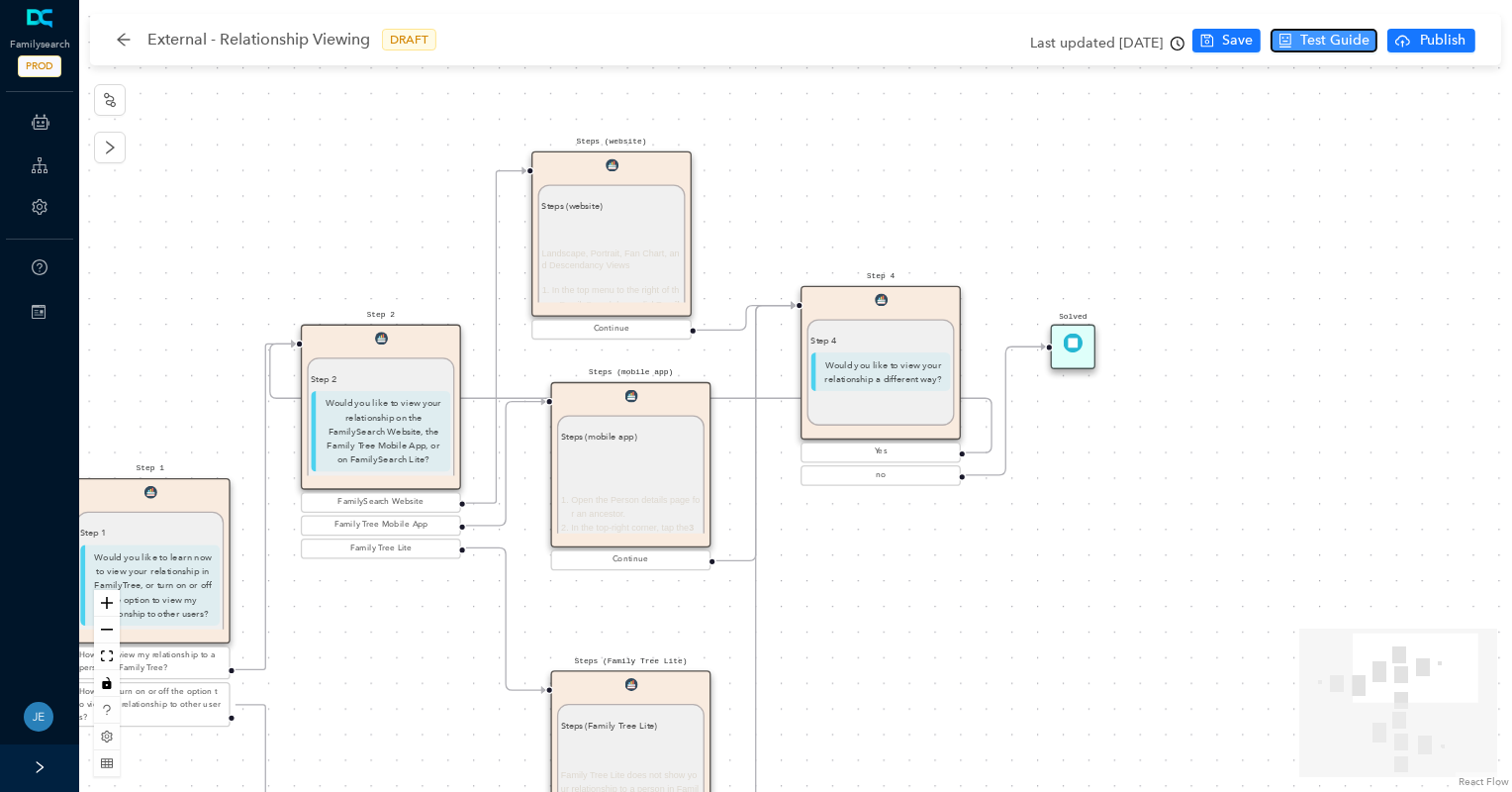 click on "Test Guide" at bounding box center (1335, 41) 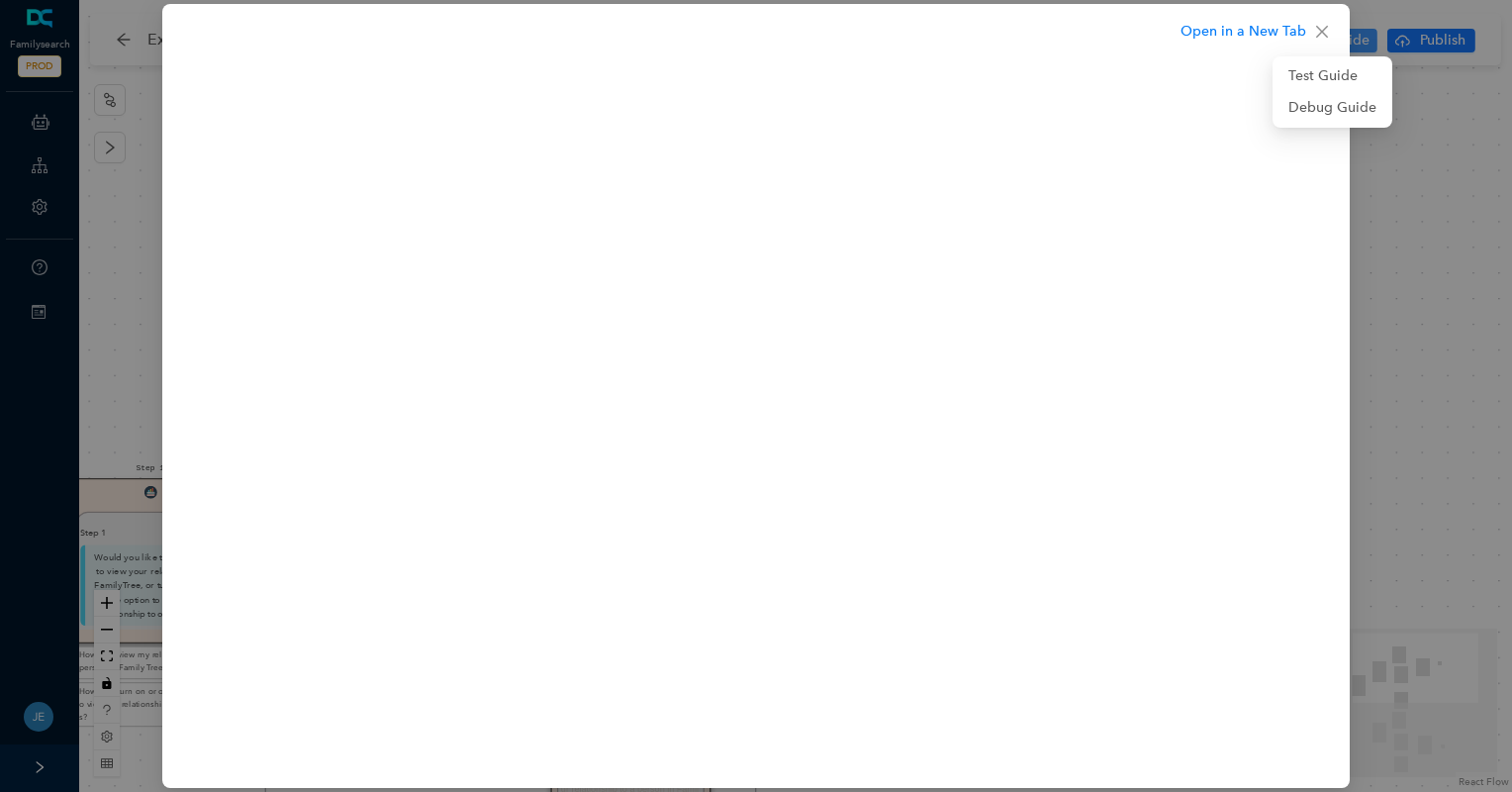 click at bounding box center [1322, 32] 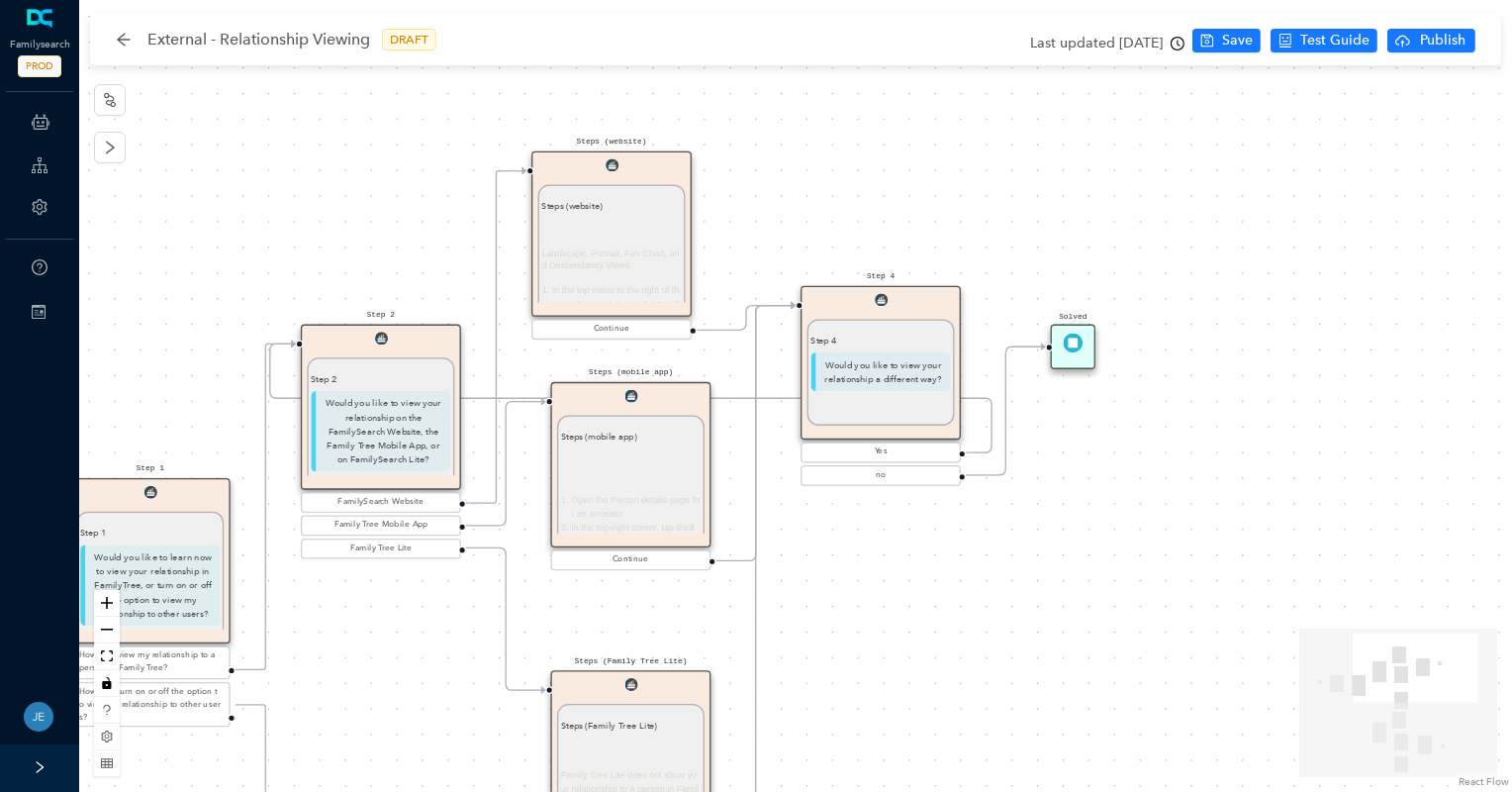 click on "Start Relationship Viewing Introduction Relationship Viewing Introduction The relationship viewer  calculates  your relationship to a person in Family Tree and displays a chart showing the direct relatives between you and the person. At the top of the chart, you can see your relationship, such as My Grandmother or My First Cousin. If no relationship was found, the viewer displays  “Relationship Unknown.” Family Tree is a growing collection of family genealogies, contributed by people from all over the world, over many years. The shared nature of the tree makes it possible for users to see how they are related. Both users must enable relationship viewing. When you enable relationship viewing you agree to allow other users to see certain aspects of your account: Their relationship to you Your profile Your portrait photo in Family Tree, if available Shared ancestors Information about living individuals in your tree is  not  visible to other users as part of relationship viewing. in your account settings. . ." at bounding box center [796, 396] 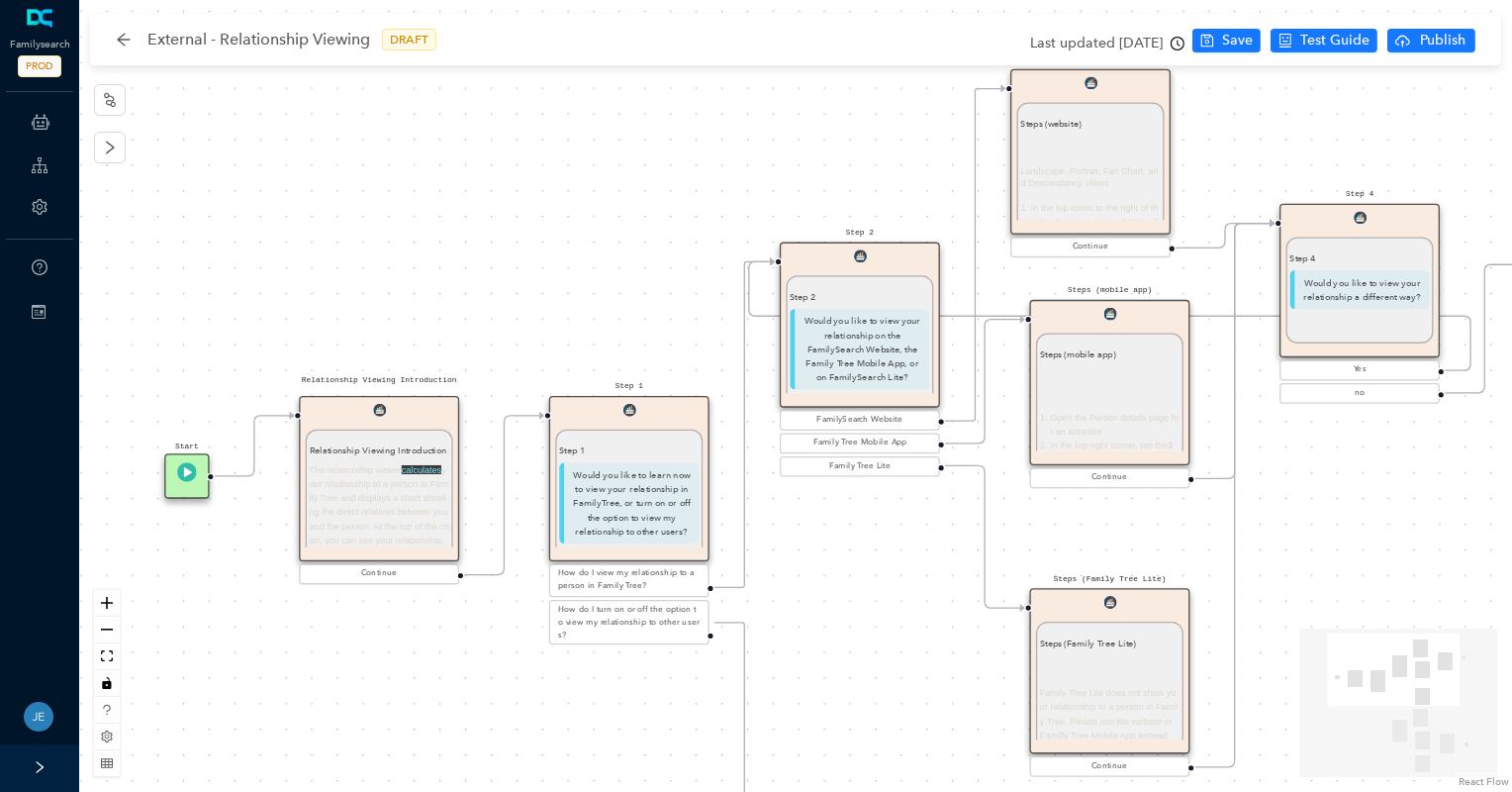 click on "Start Relationship Viewing Introduction Relationship Viewing Introduction The relationship viewer  calculates  your relationship to a person in Family Tree and displays a chart showing the direct relatives between you and the person. At the top of the chart, you can see your relationship, such as My Grandmother or My First Cousin. If no relationship was found, the viewer displays  “Relationship Unknown.” Family Tree is a growing collection of family genealogies, contributed by people from all over the world, over many years. The shared nature of the tree makes it possible for users to see how they are related. Both users must enable relationship viewing. When you enable relationship viewing you agree to allow other users to see certain aspects of your account: Their relationship to you Your profile Your portrait photo in Family Tree, if available Shared ancestors Information about living individuals in your tree is  not  visible to other users as part of relationship viewing. in your account settings. . ." at bounding box center (796, 396) 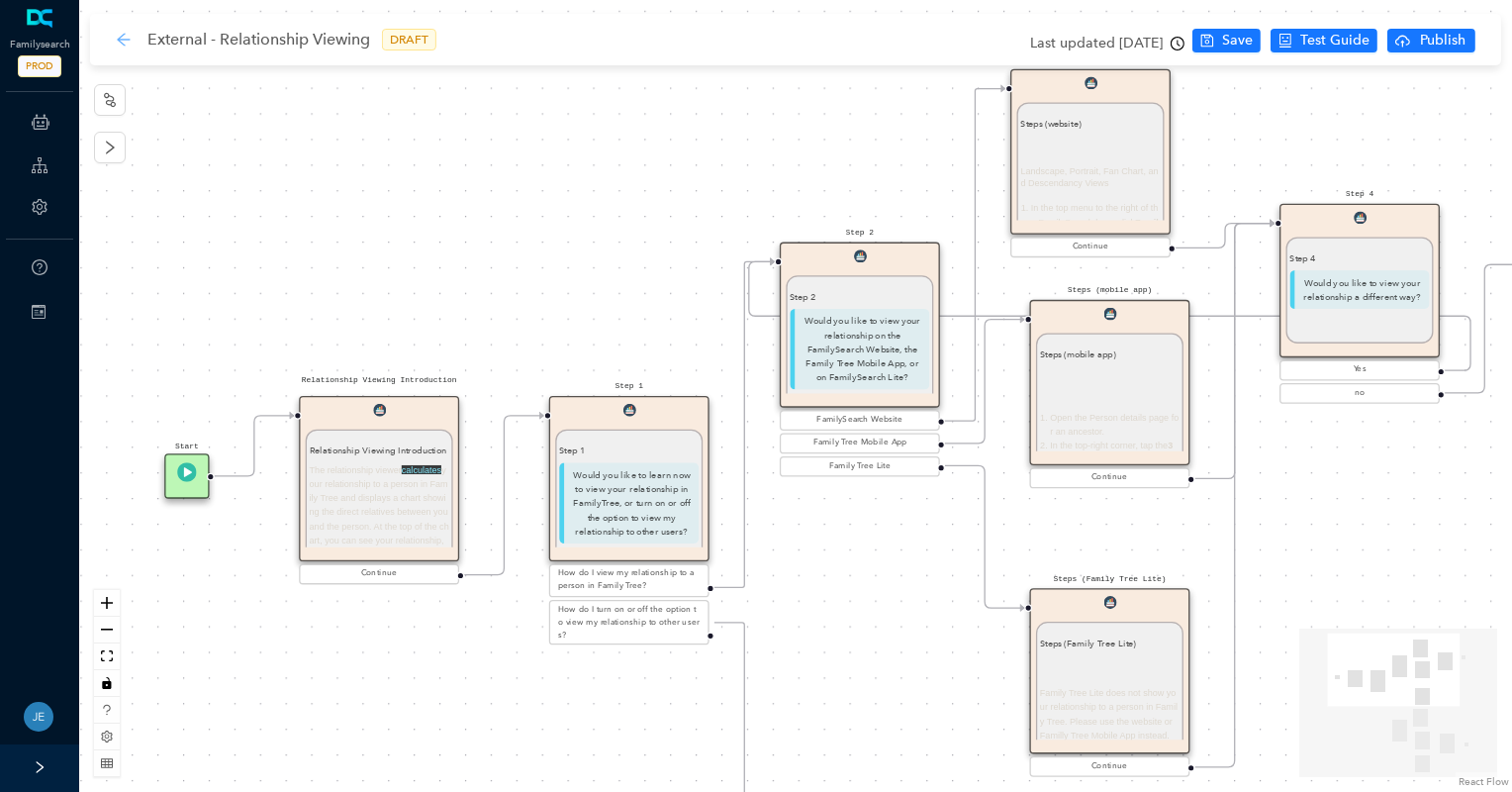 click 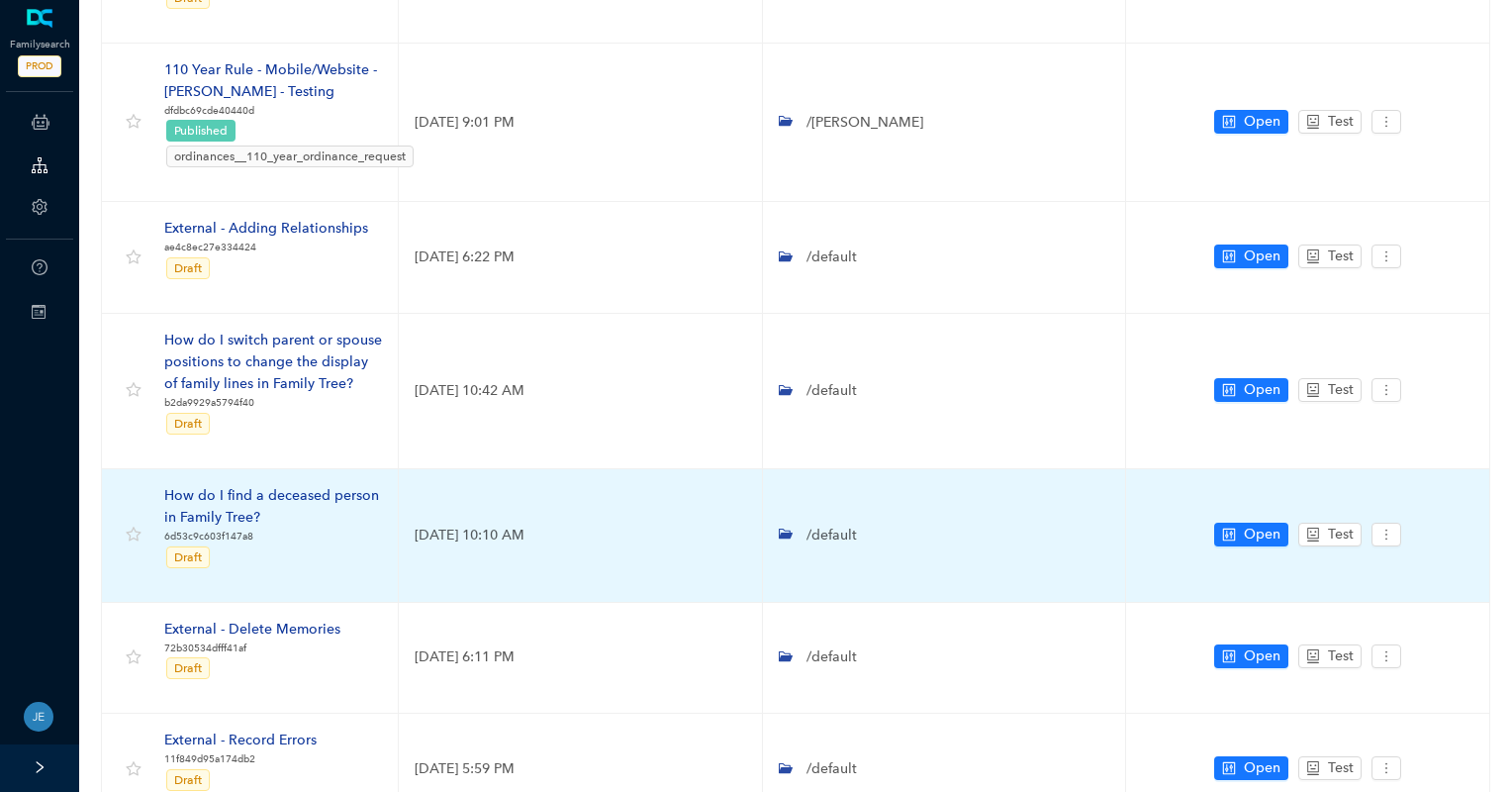 scroll, scrollTop: 297, scrollLeft: 0, axis: vertical 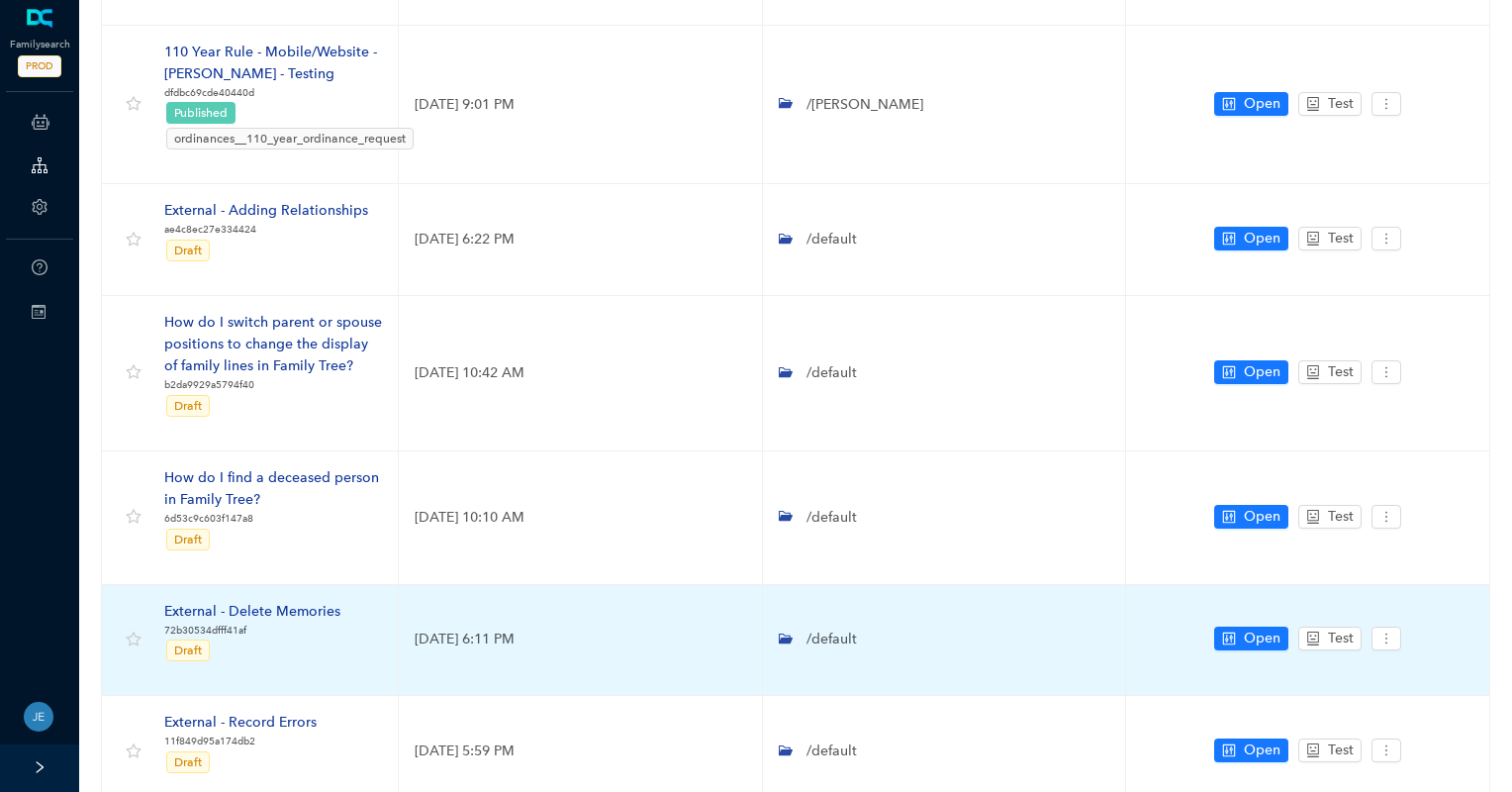 click on "External  - Delete Memories" at bounding box center (252, 612) 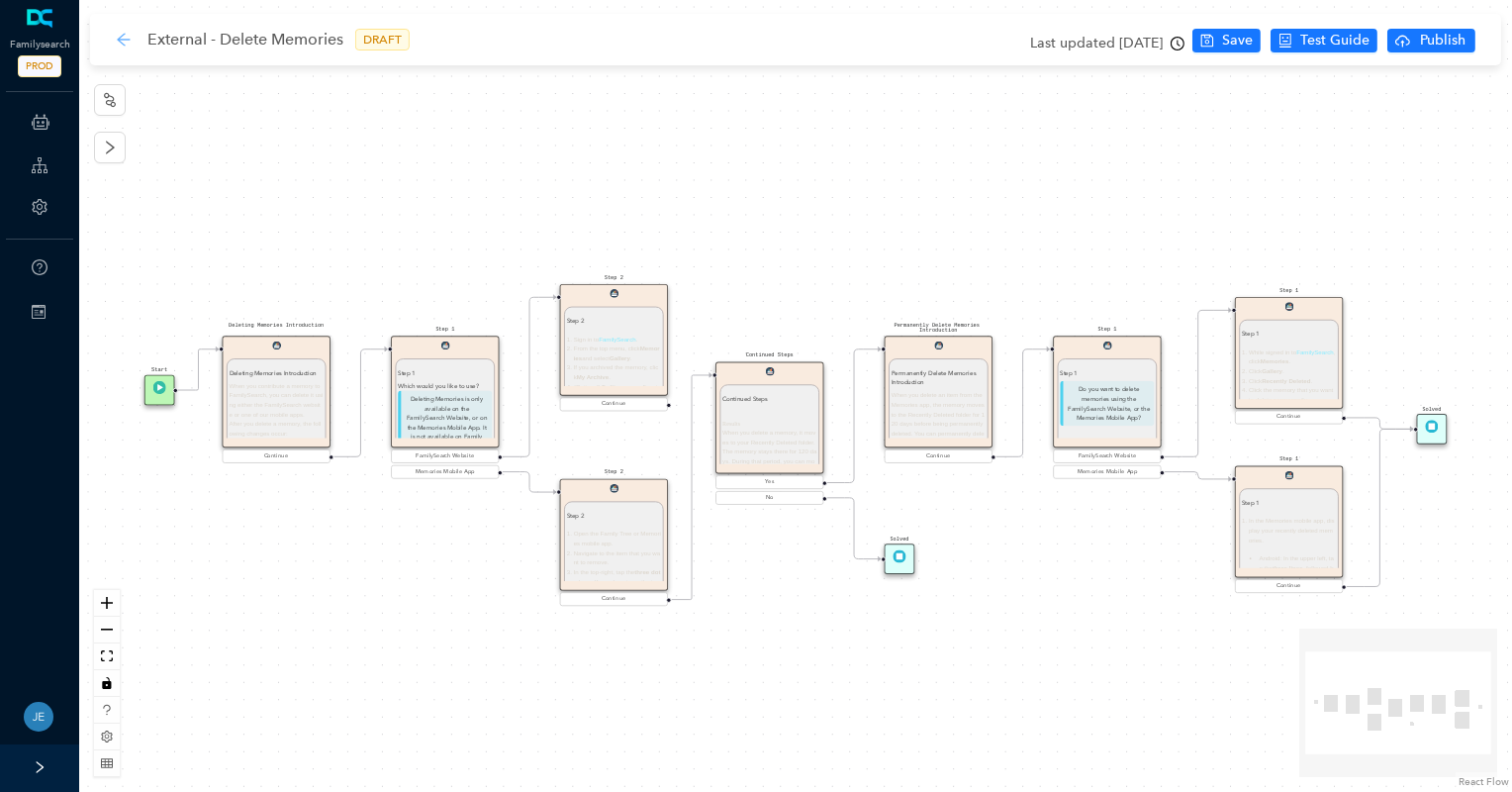 click 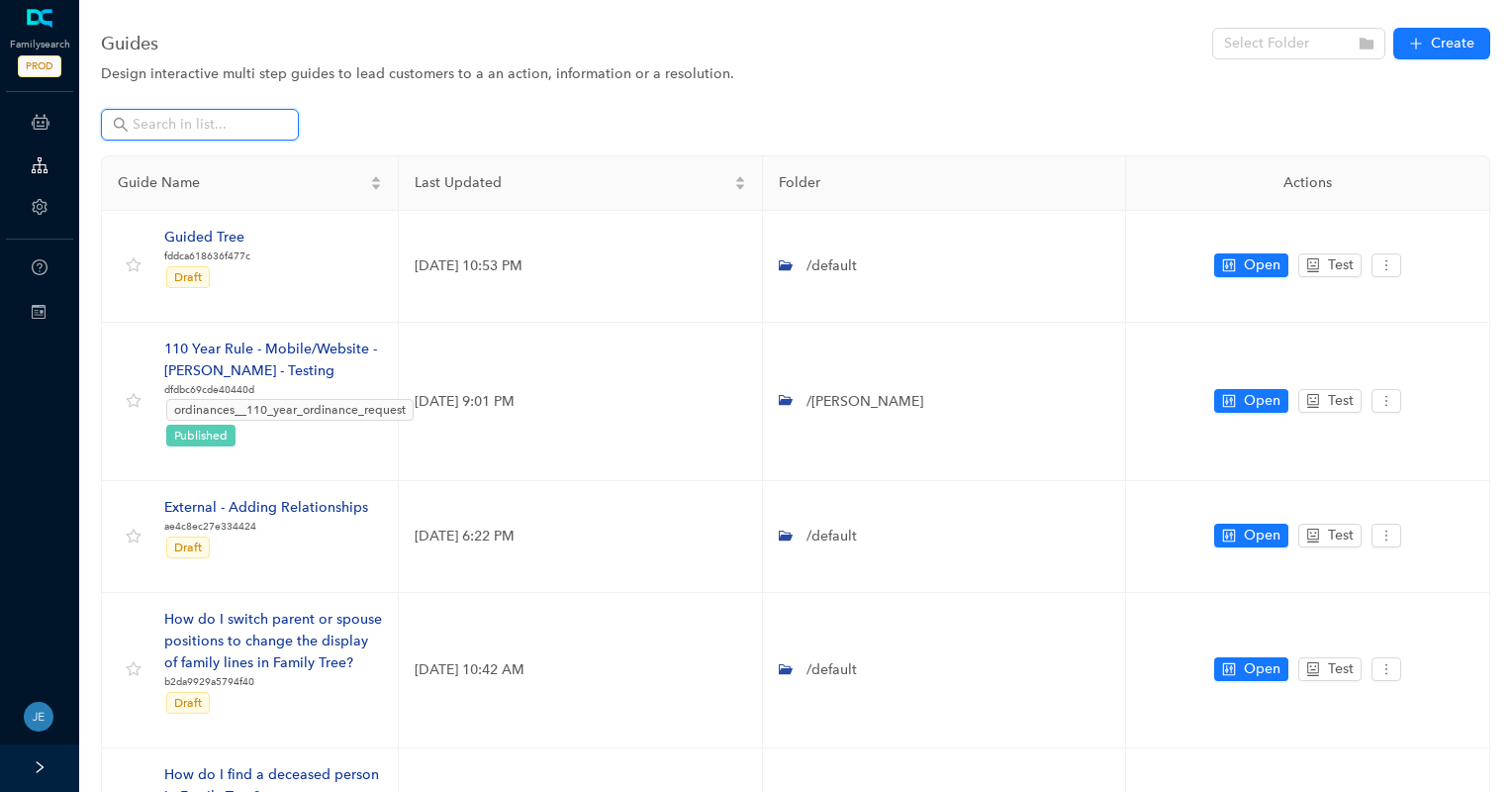 click at bounding box center (202, 125) 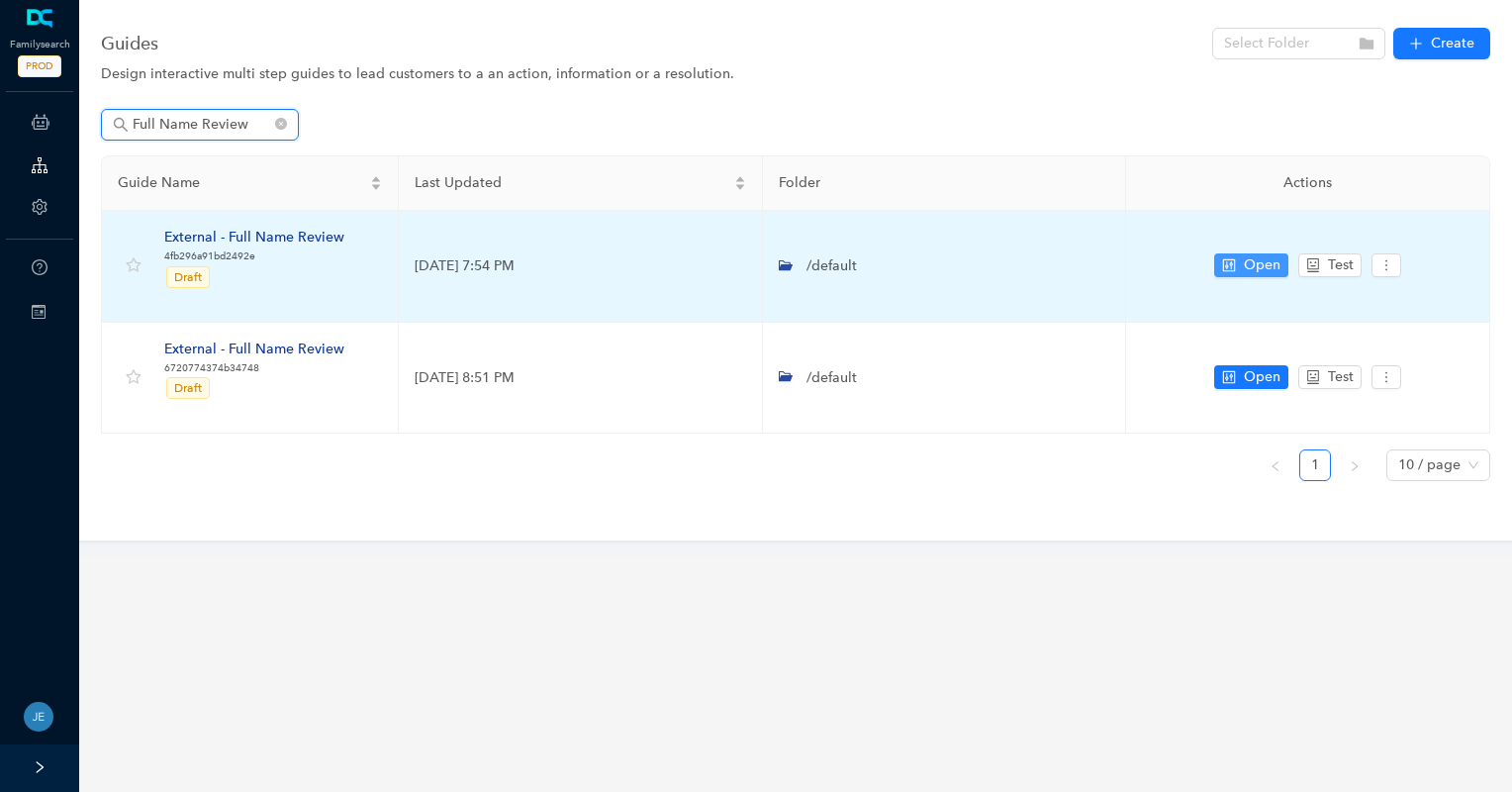 type on "Full Name Review" 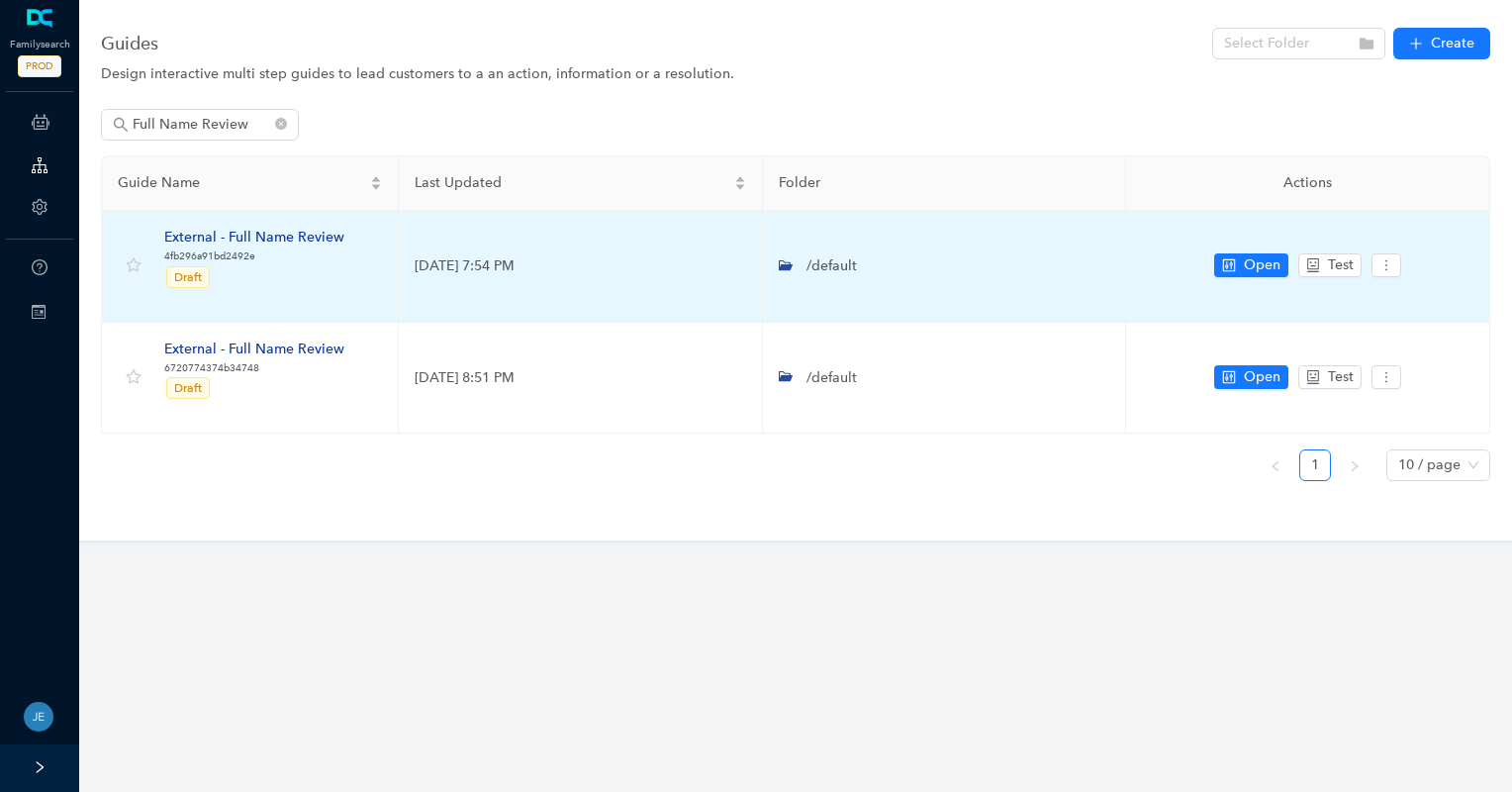 drag, startPoint x: 1259, startPoint y: 263, endPoint x: 1148, endPoint y: 164, distance: 148.73466 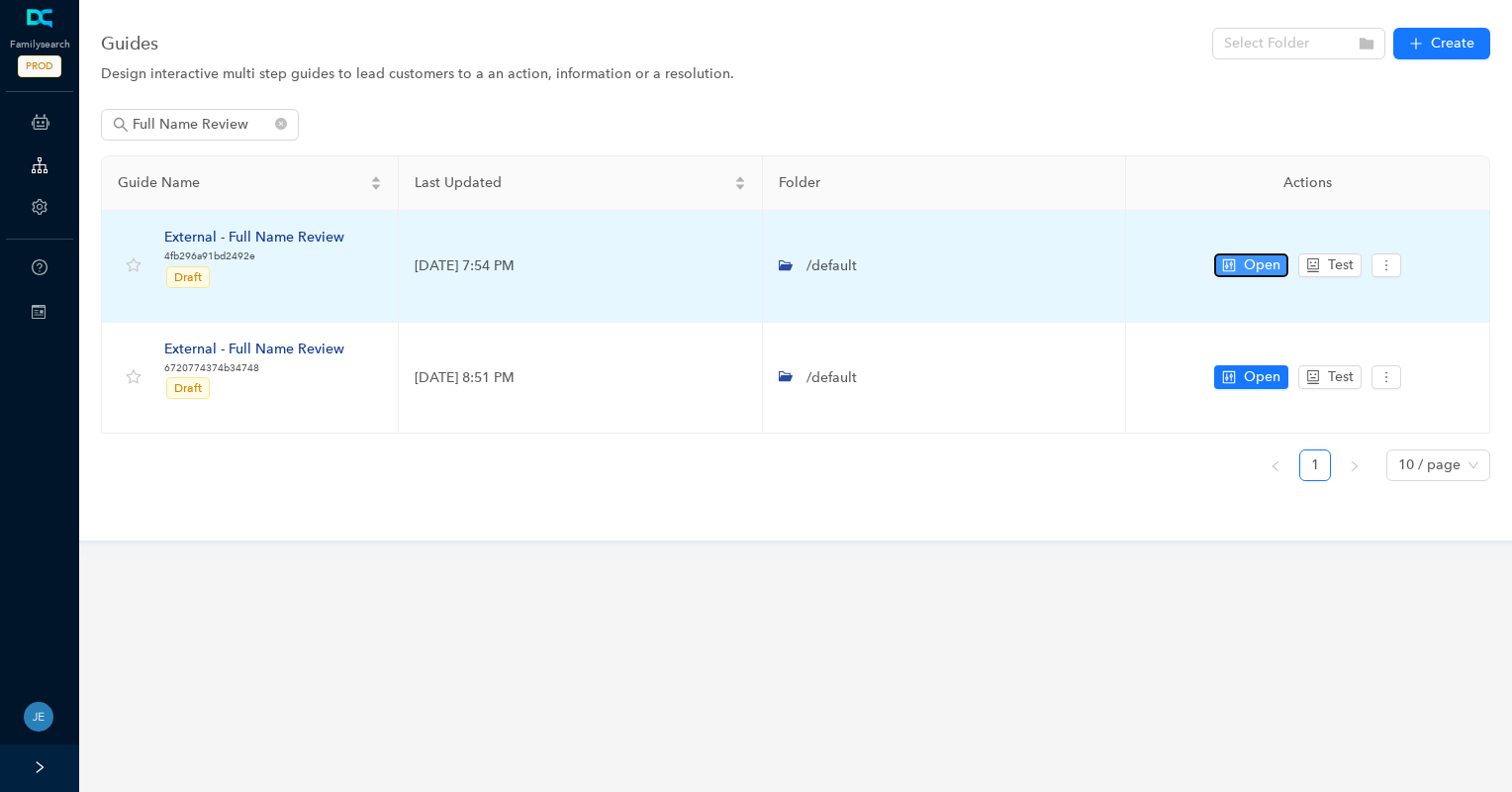 click on "Open" at bounding box center [1262, 265] 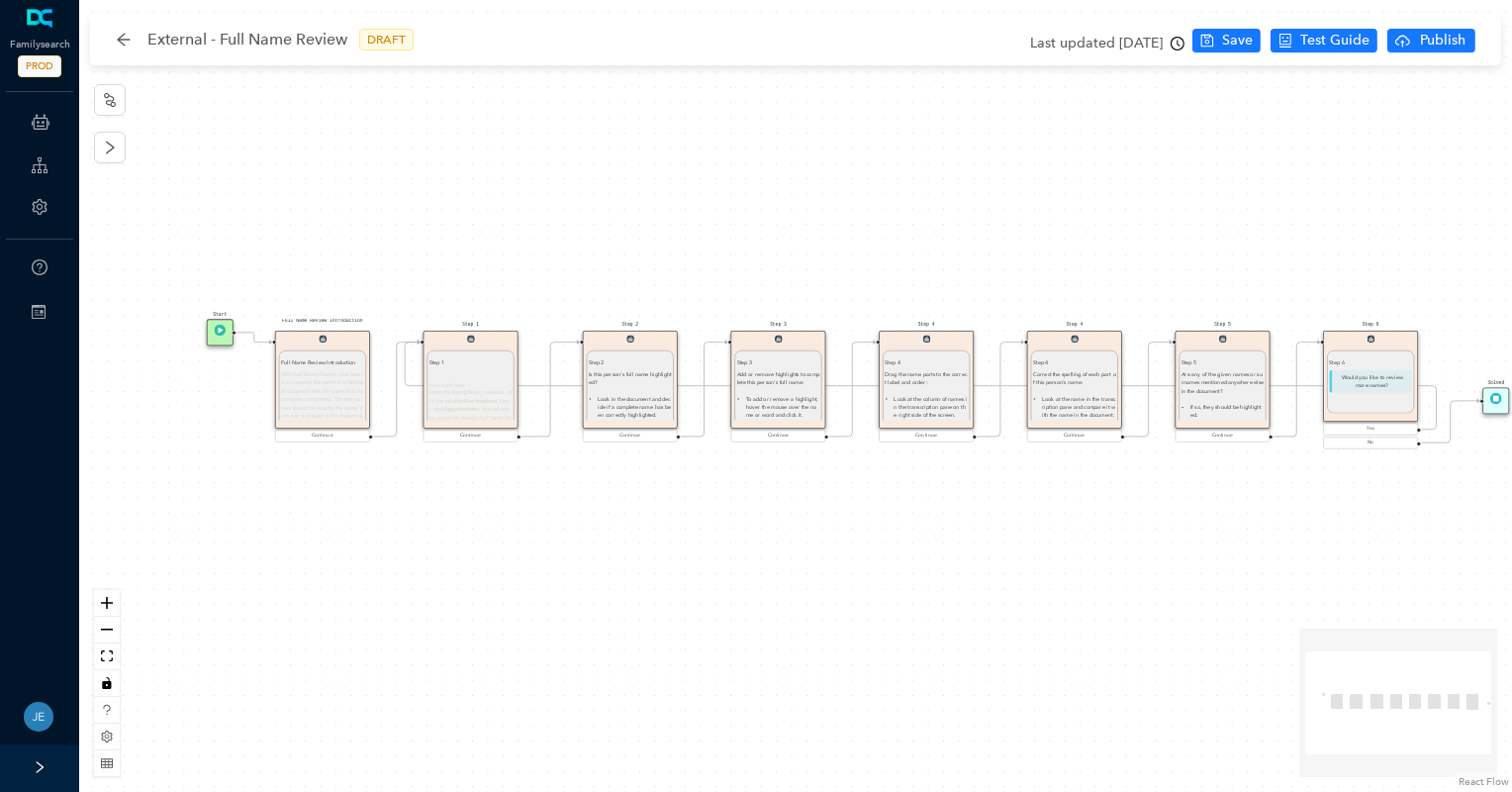 drag, startPoint x: 1453, startPoint y: 489, endPoint x: 1515, endPoint y: 477, distance: 63.150614 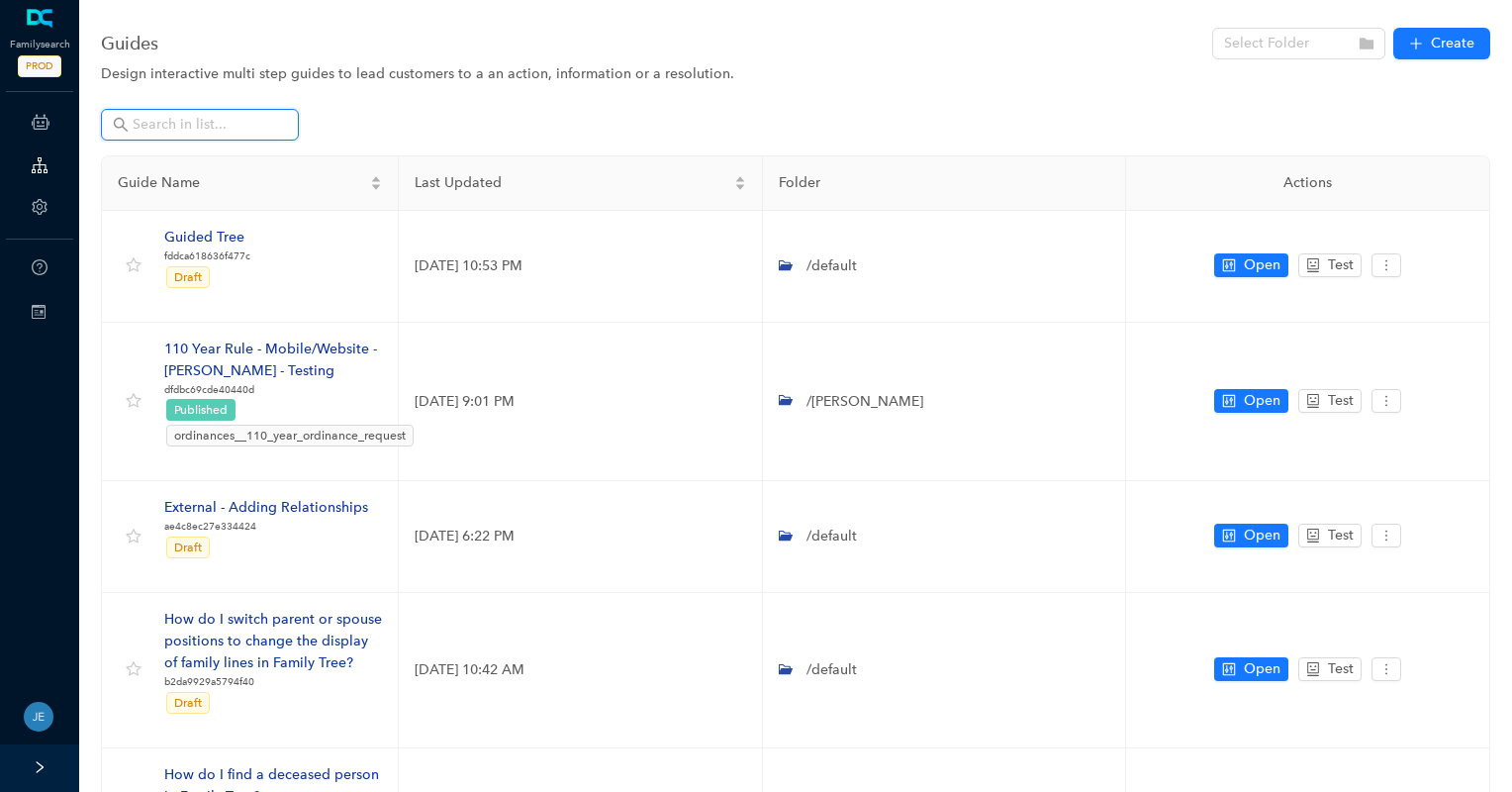 click at bounding box center (202, 125) 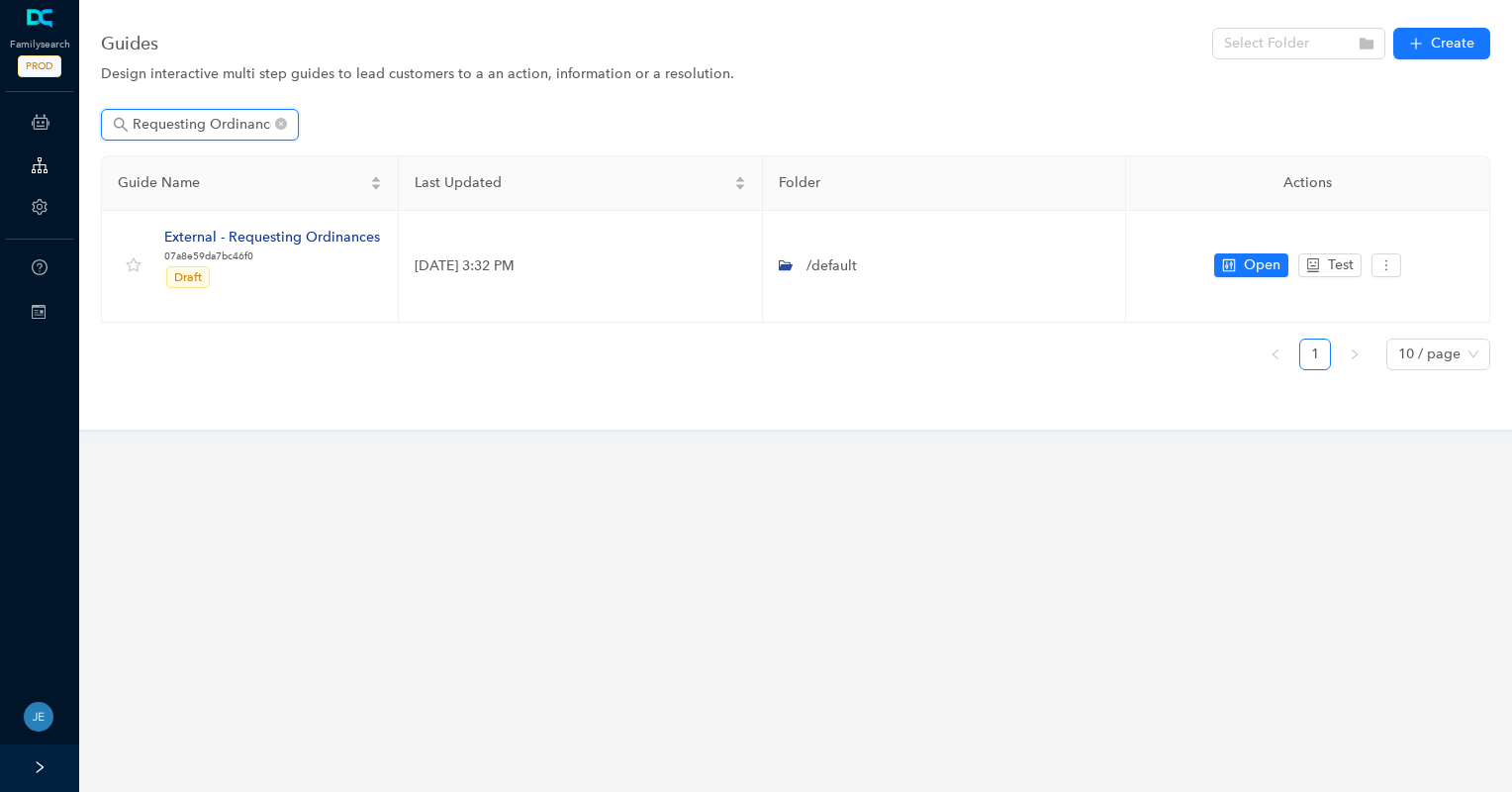 scroll, scrollTop: 0, scrollLeft: 10, axis: horizontal 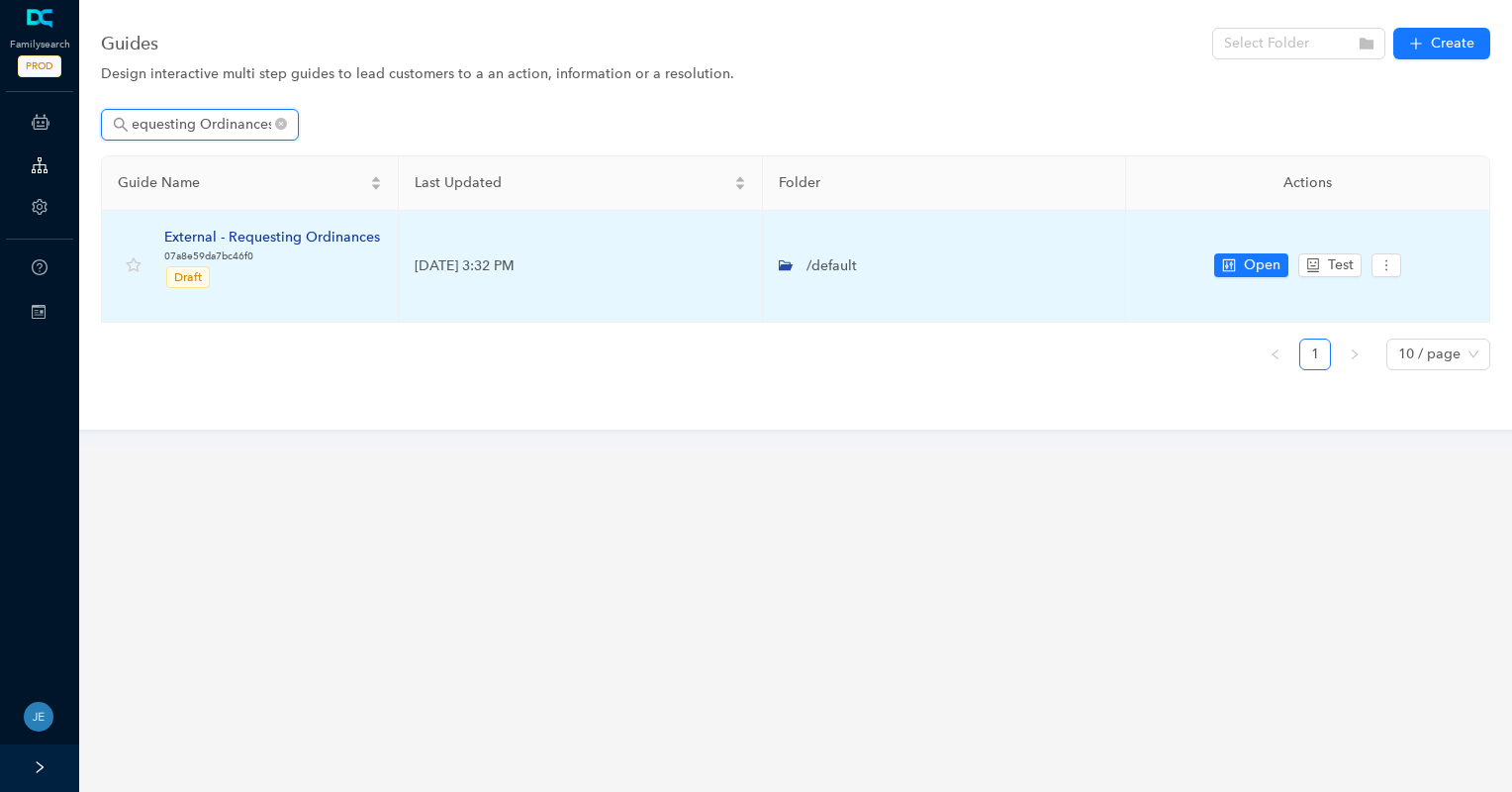 type on "Requesting Ordinances" 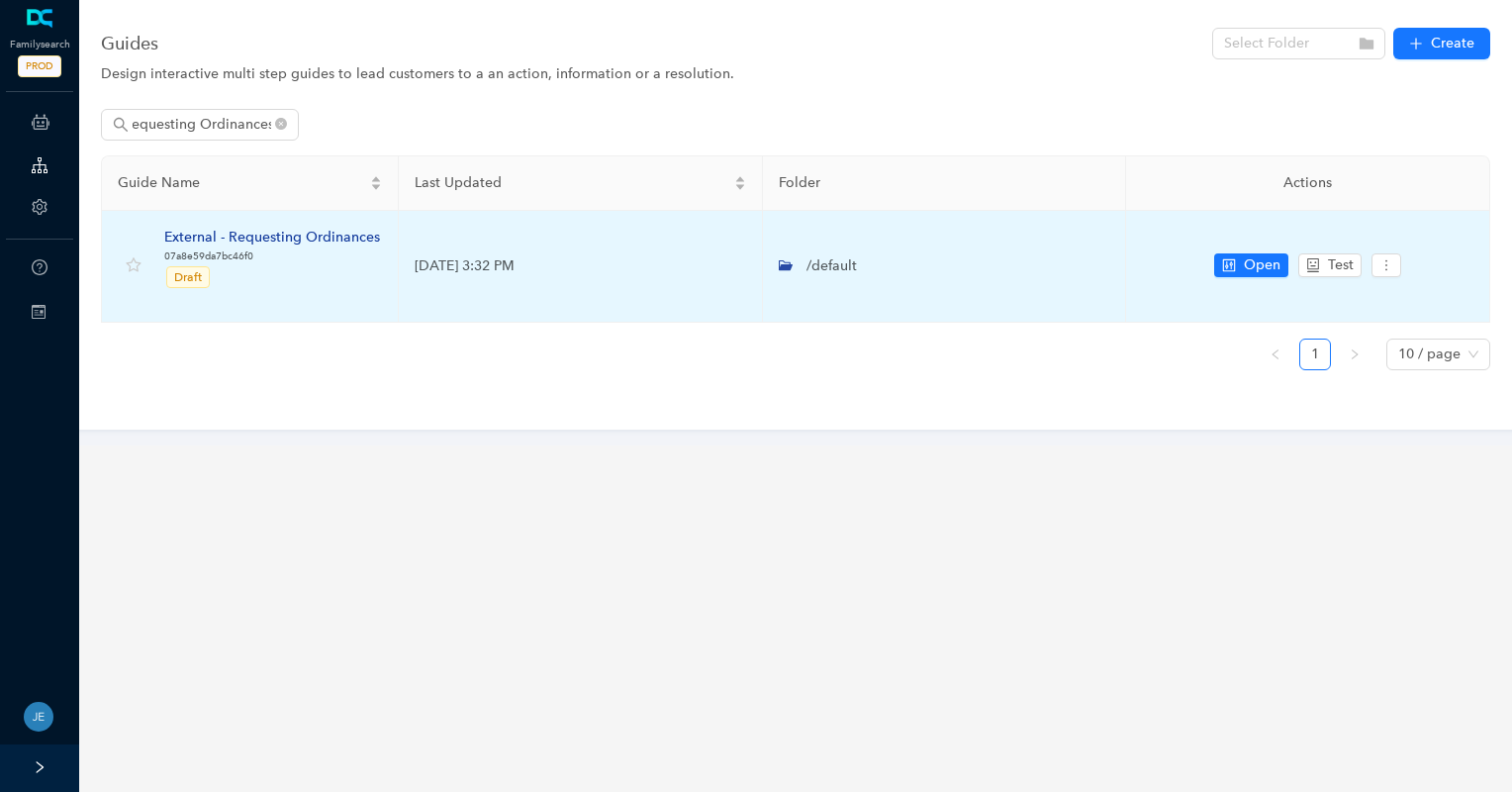 scroll, scrollTop: 0, scrollLeft: 0, axis: both 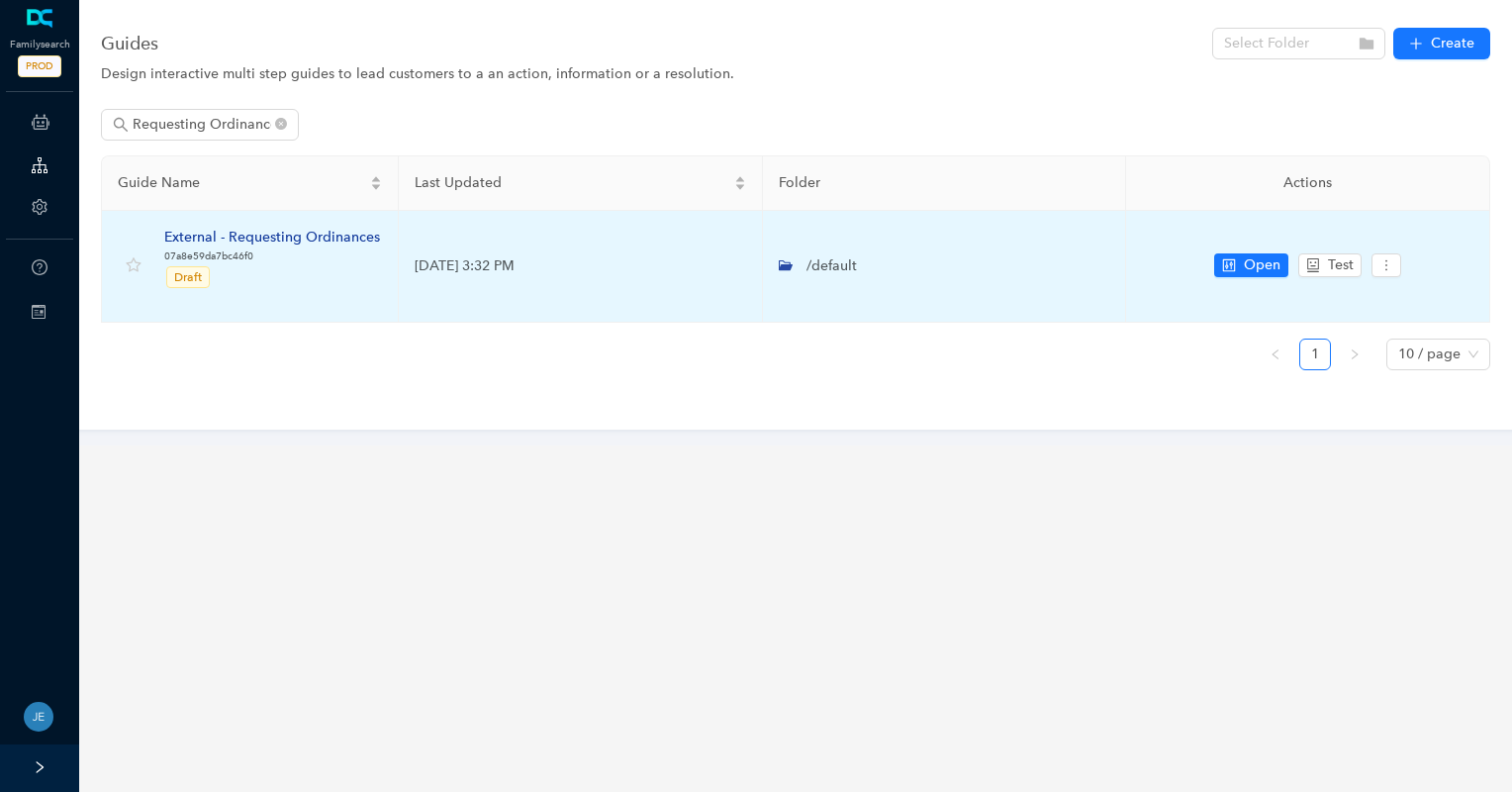click on "External - Requesting Ordinances" at bounding box center [272, 238] 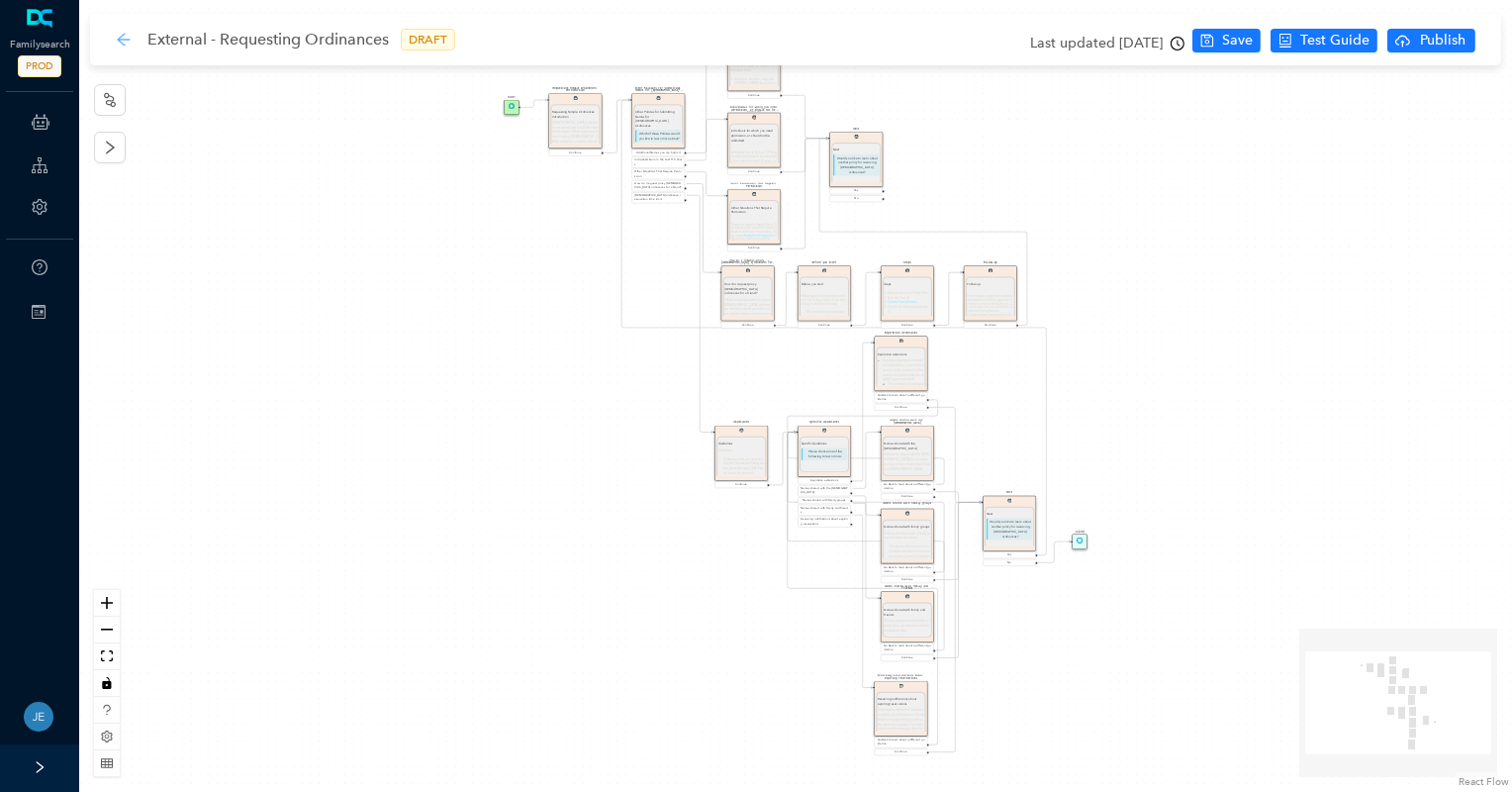 click 